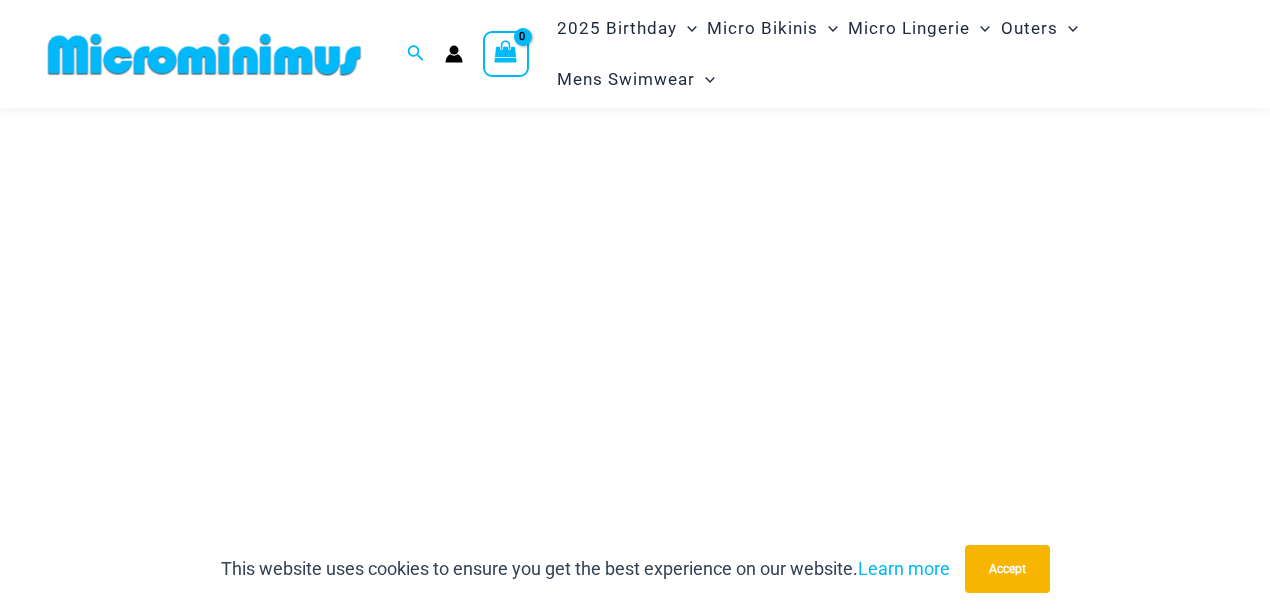 scroll, scrollTop: 266, scrollLeft: 0, axis: vertical 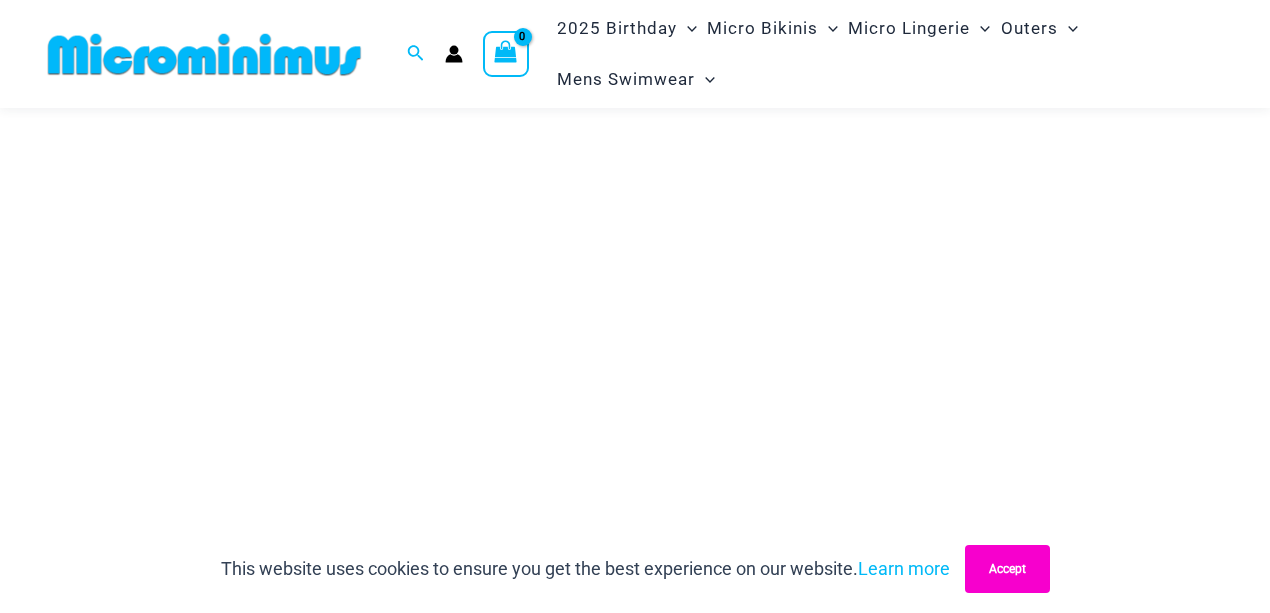 click on "Accept" at bounding box center (1007, 569) 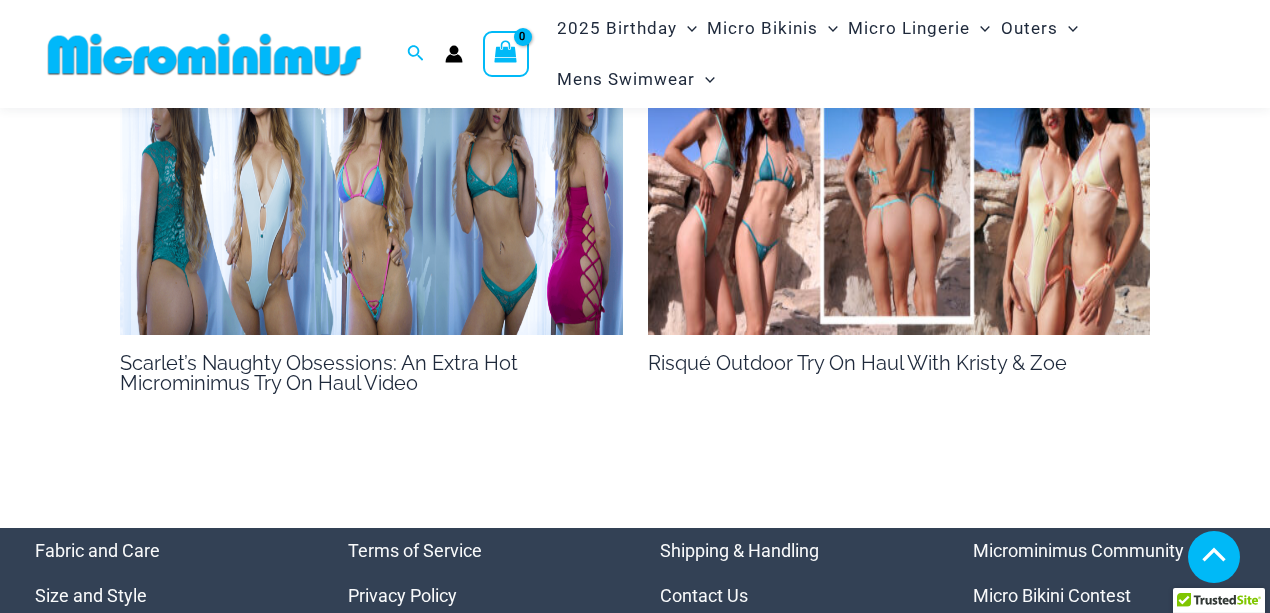 scroll, scrollTop: 4266, scrollLeft: 0, axis: vertical 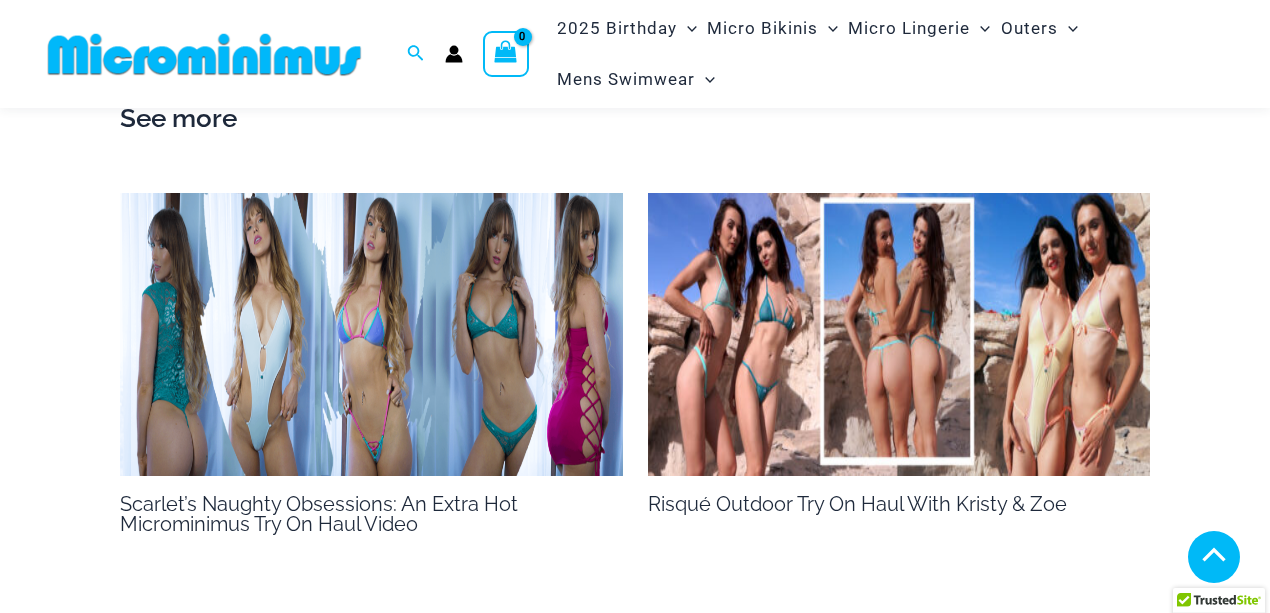click at bounding box center [899, 334] 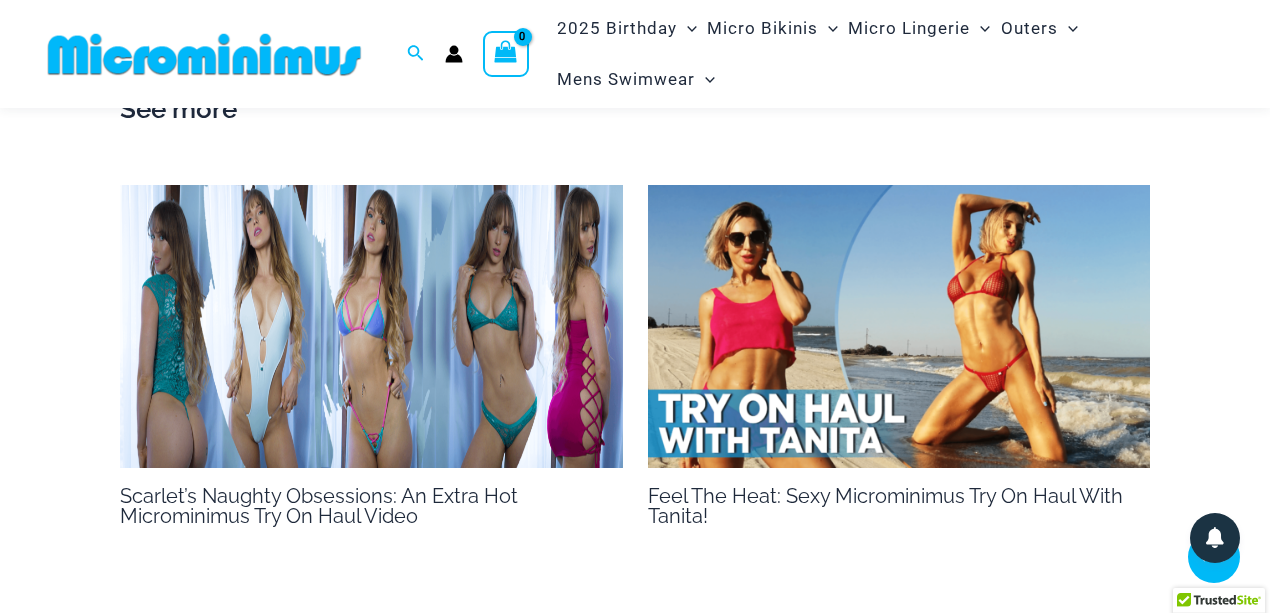 scroll, scrollTop: 4453, scrollLeft: 0, axis: vertical 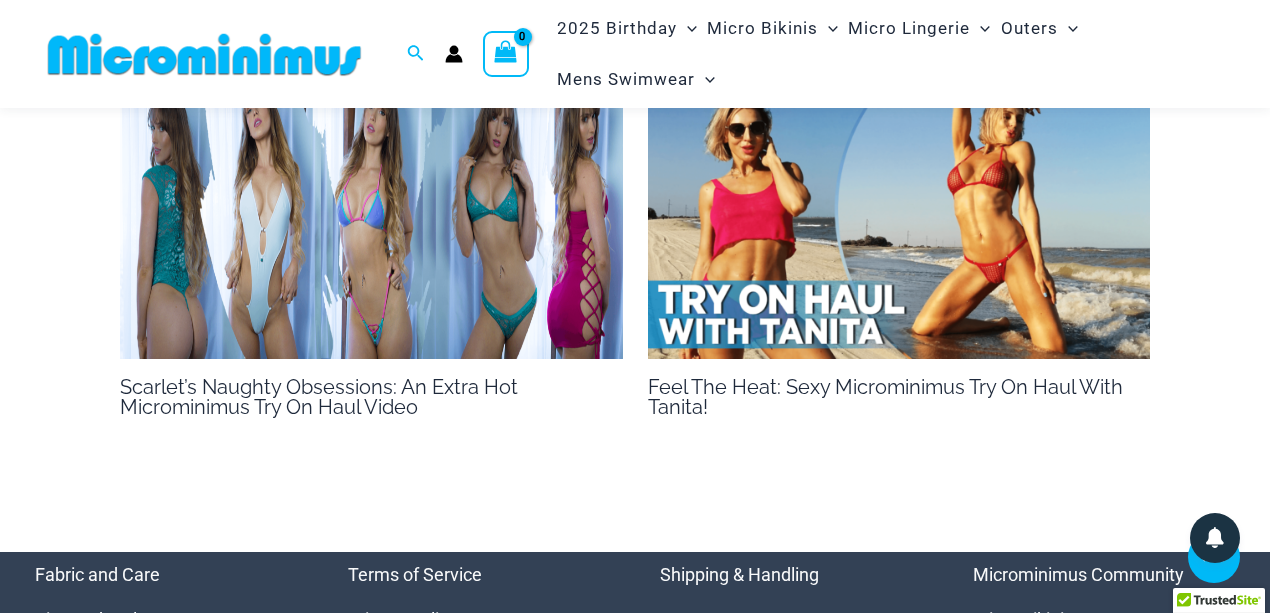 click at bounding box center (371, 217) 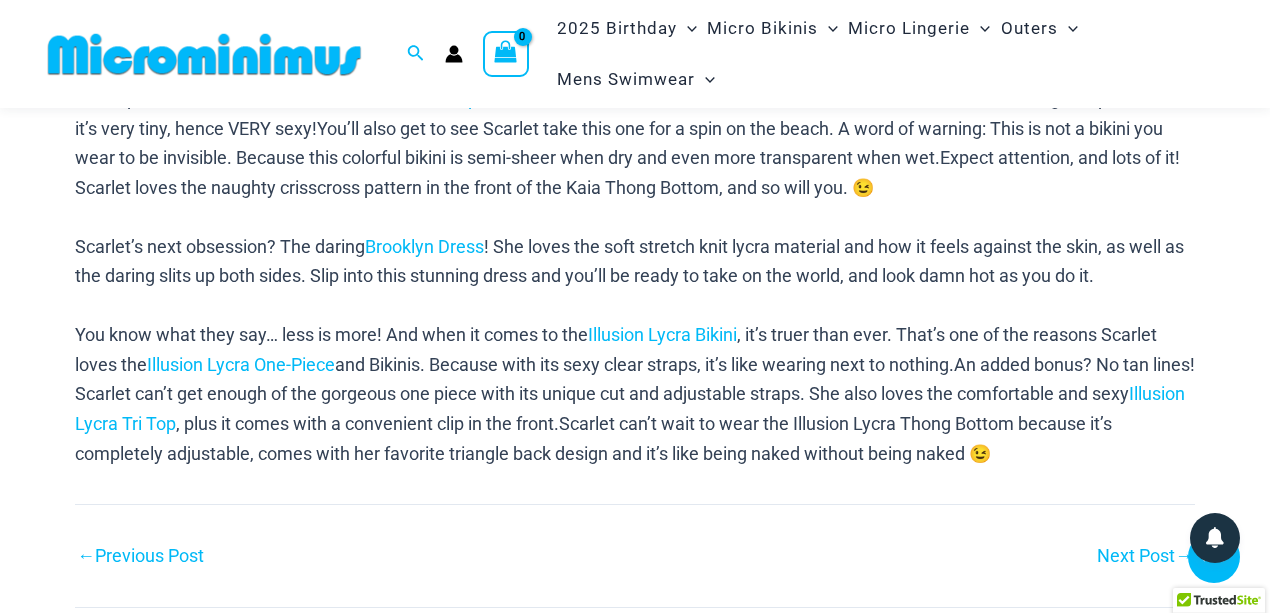 scroll, scrollTop: 1180, scrollLeft: 0, axis: vertical 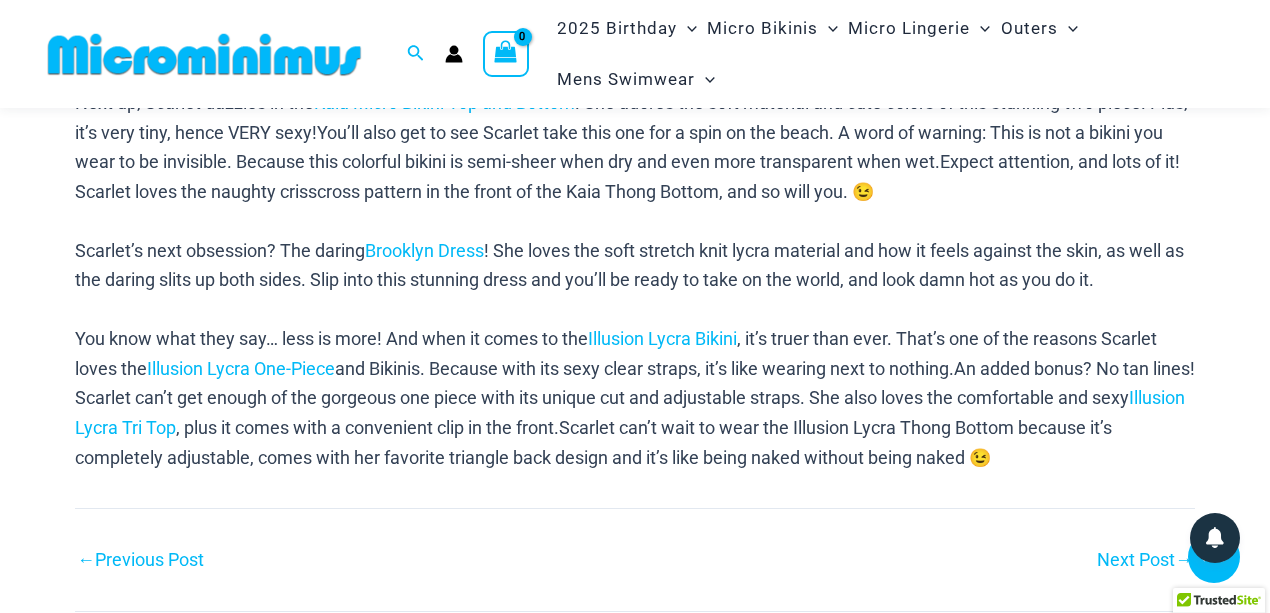 click at bounding box center [204, 54] 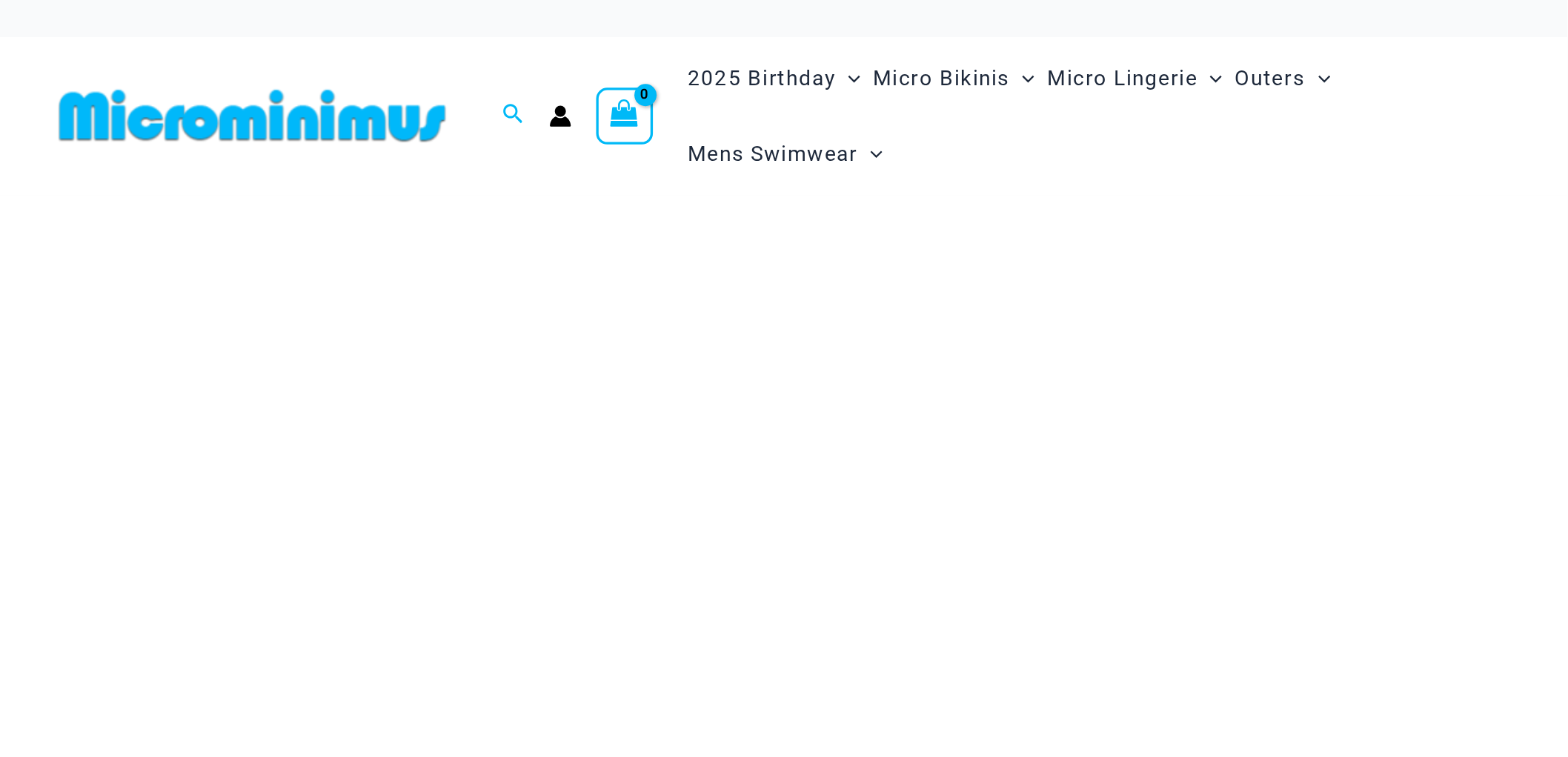 scroll, scrollTop: 0, scrollLeft: 0, axis: both 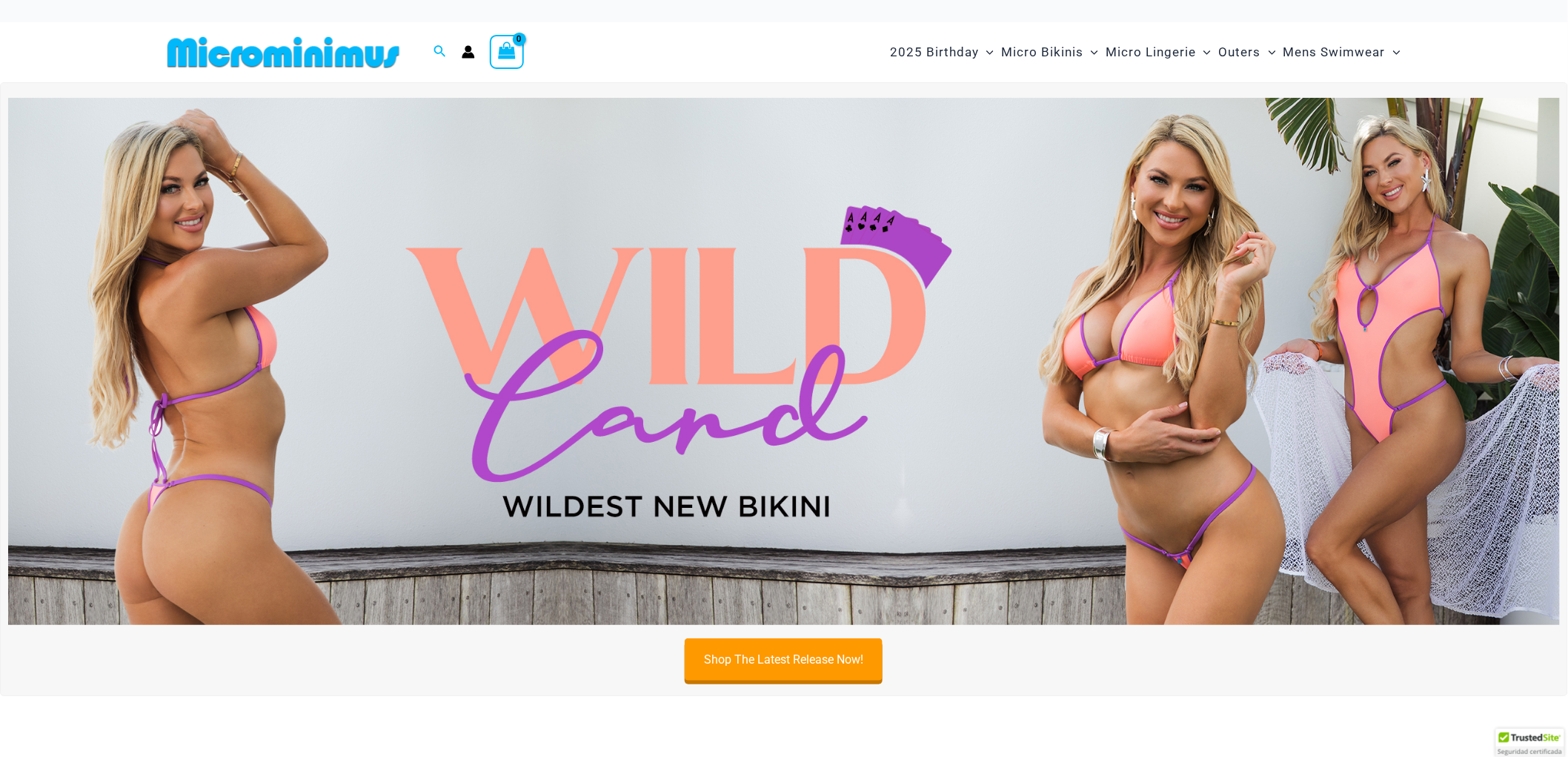 drag, startPoint x: 0, startPoint y: 0, endPoint x: 900, endPoint y: 158, distance: 913.7636 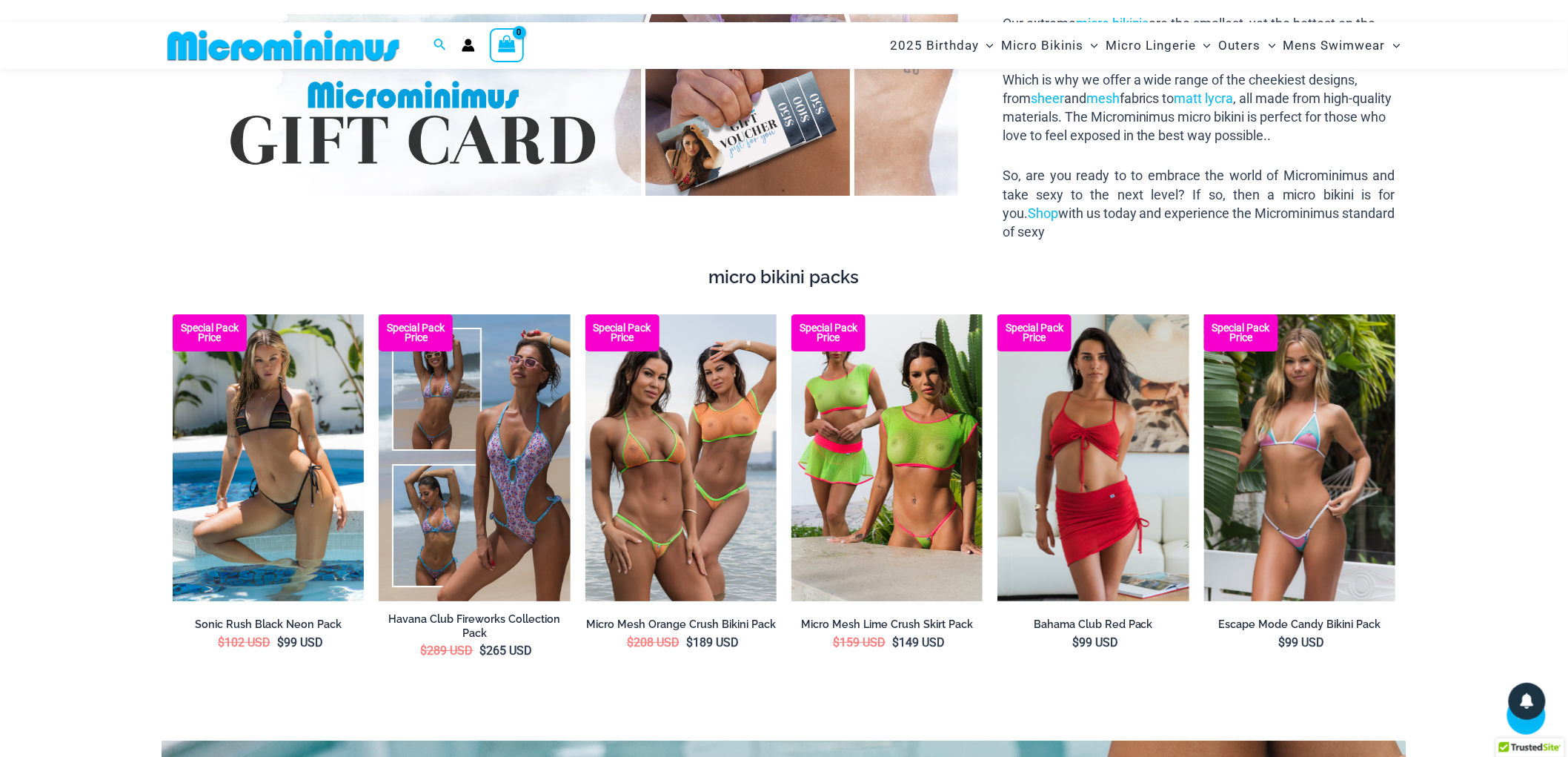 scroll, scrollTop: 2128, scrollLeft: 0, axis: vertical 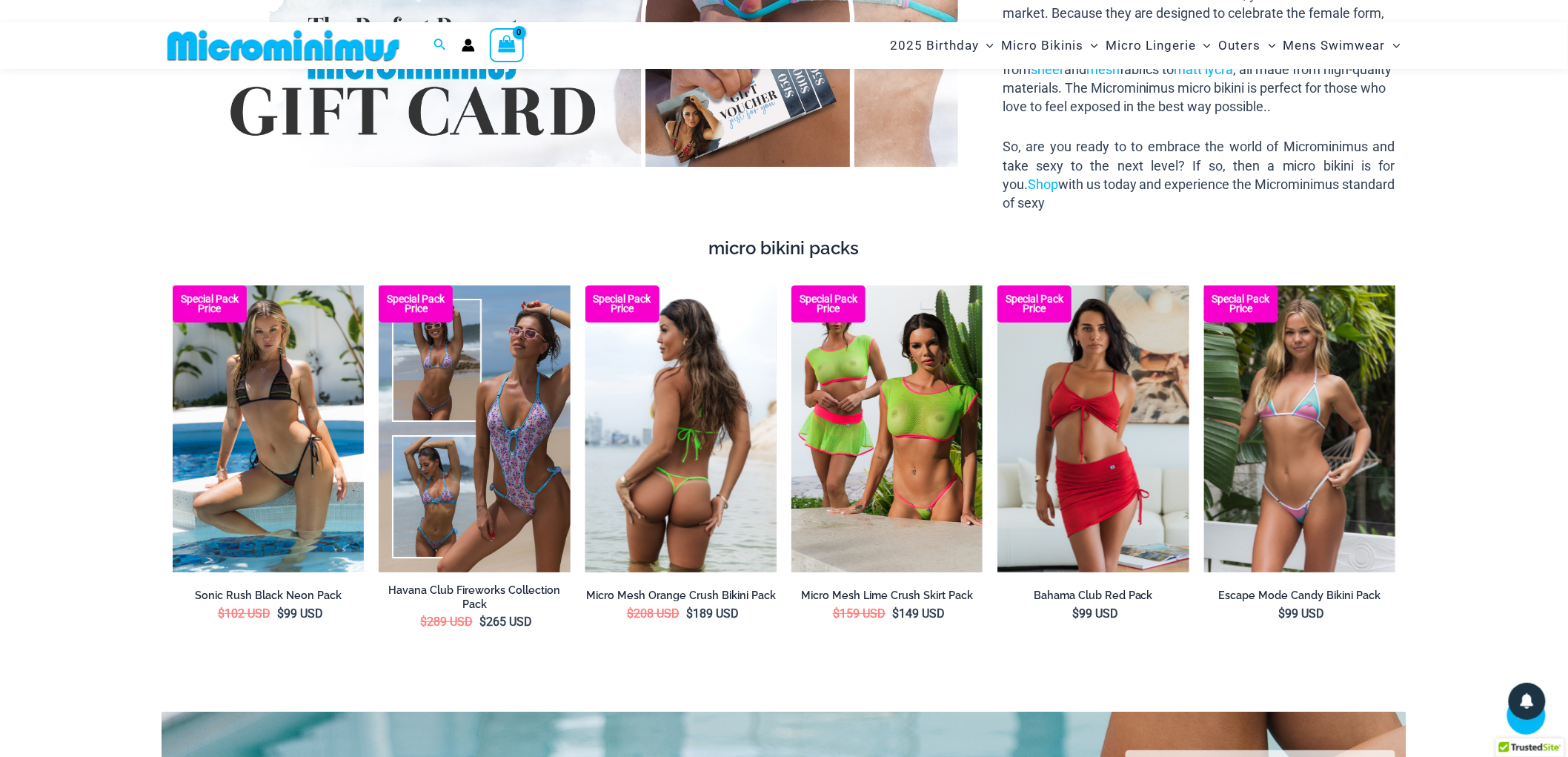 click at bounding box center [681, 429] 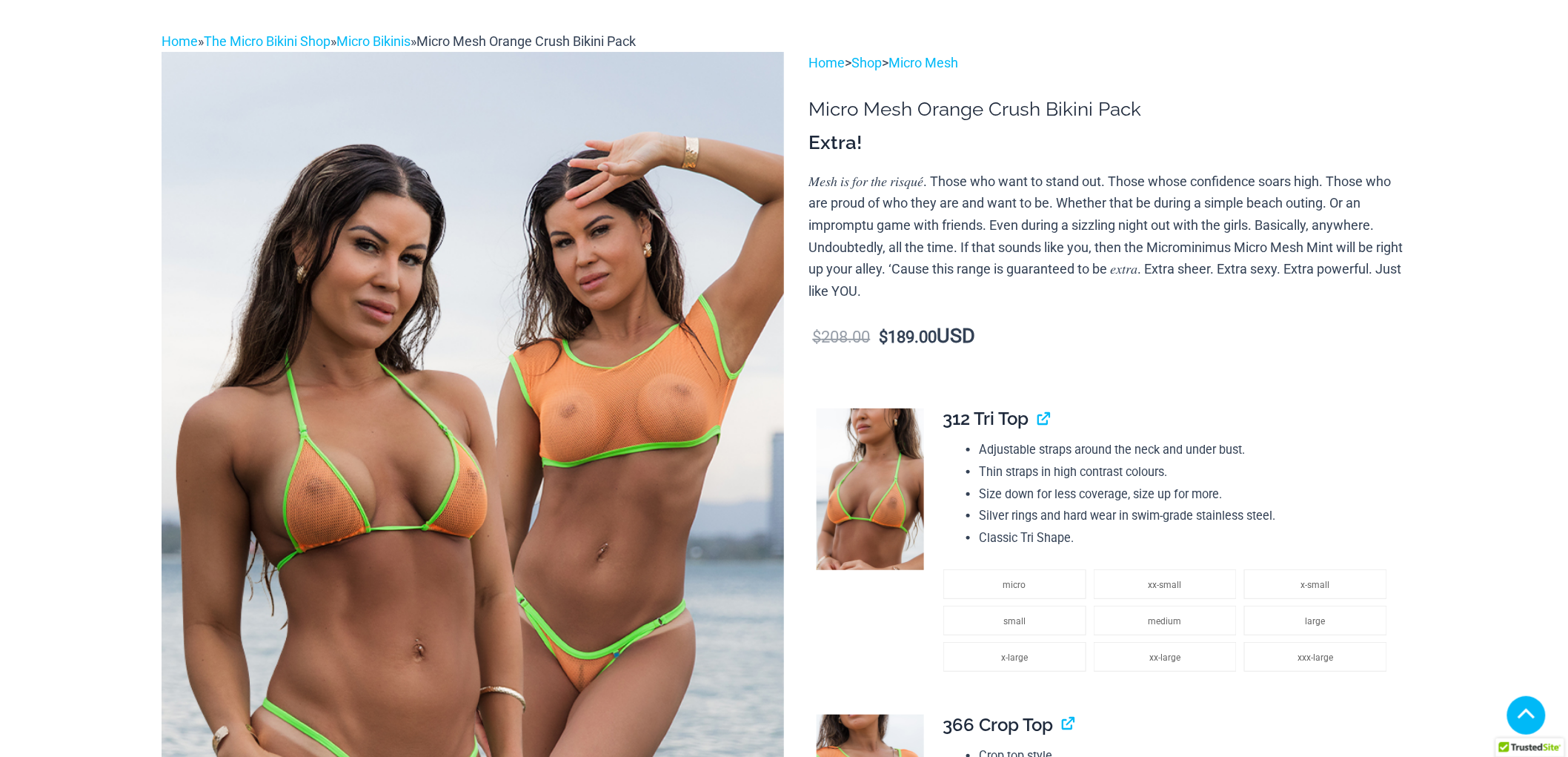 scroll, scrollTop: 411, scrollLeft: 0, axis: vertical 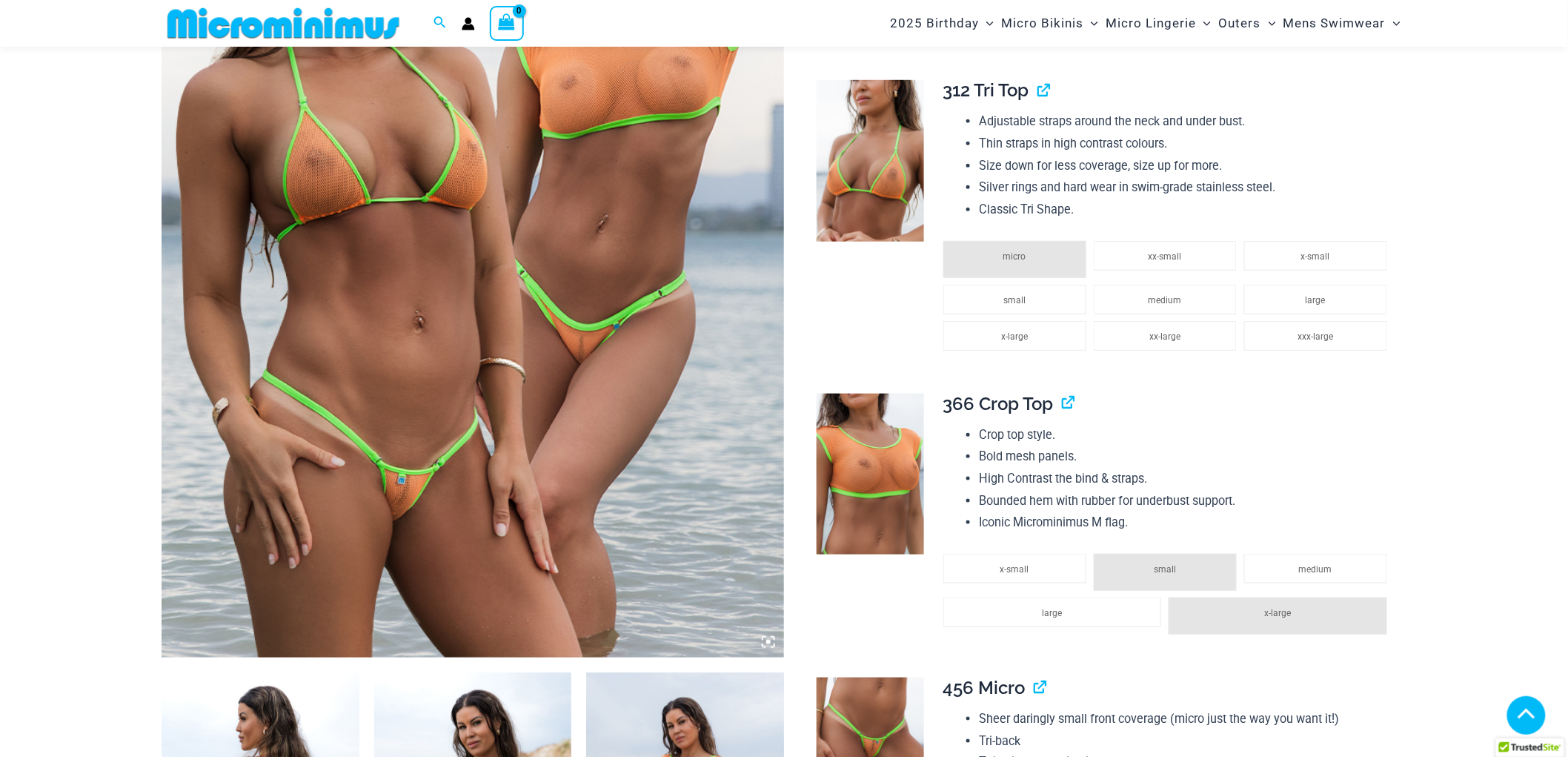 click at bounding box center [311, 2358] 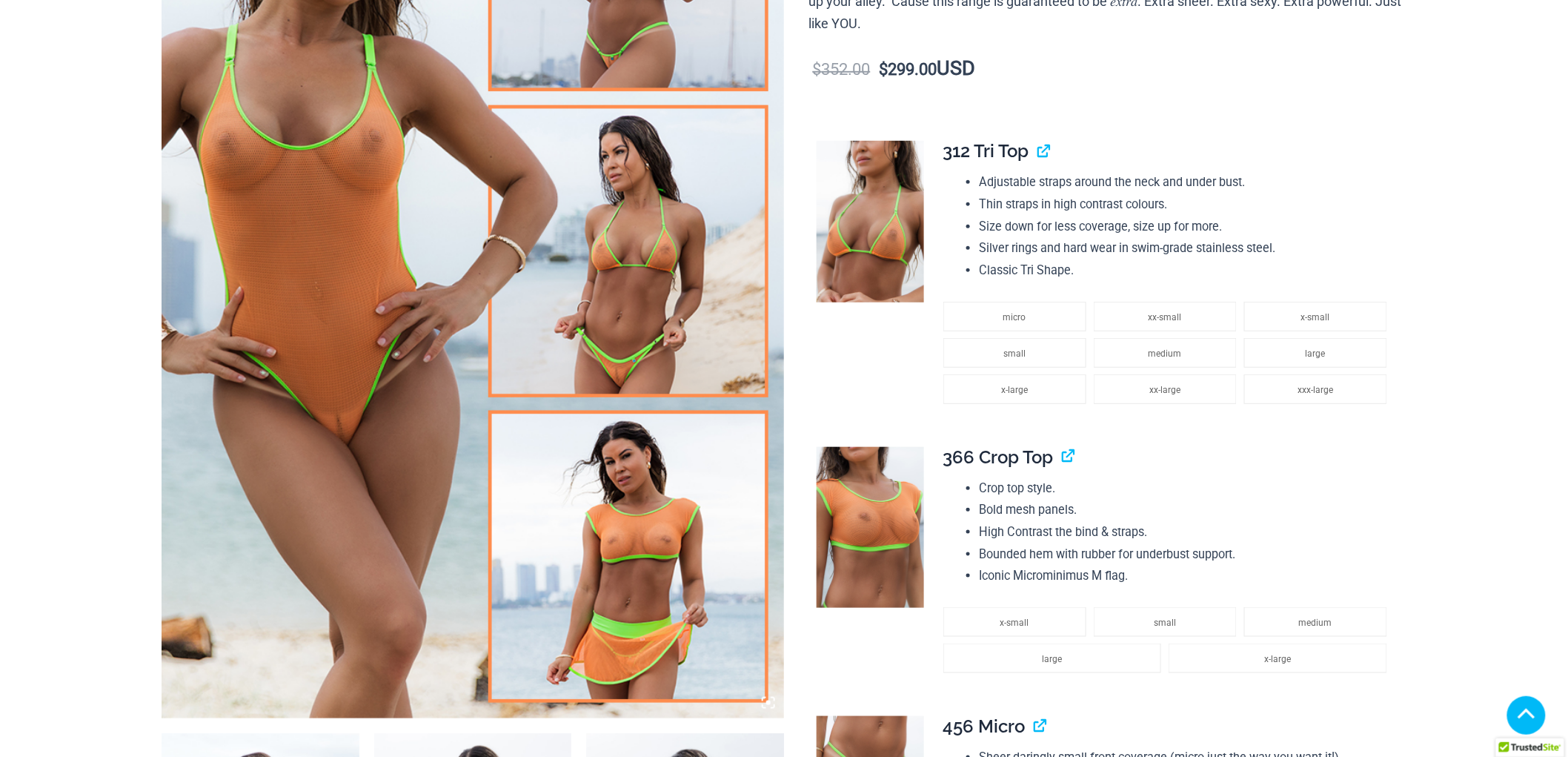 scroll, scrollTop: 402, scrollLeft: 0, axis: vertical 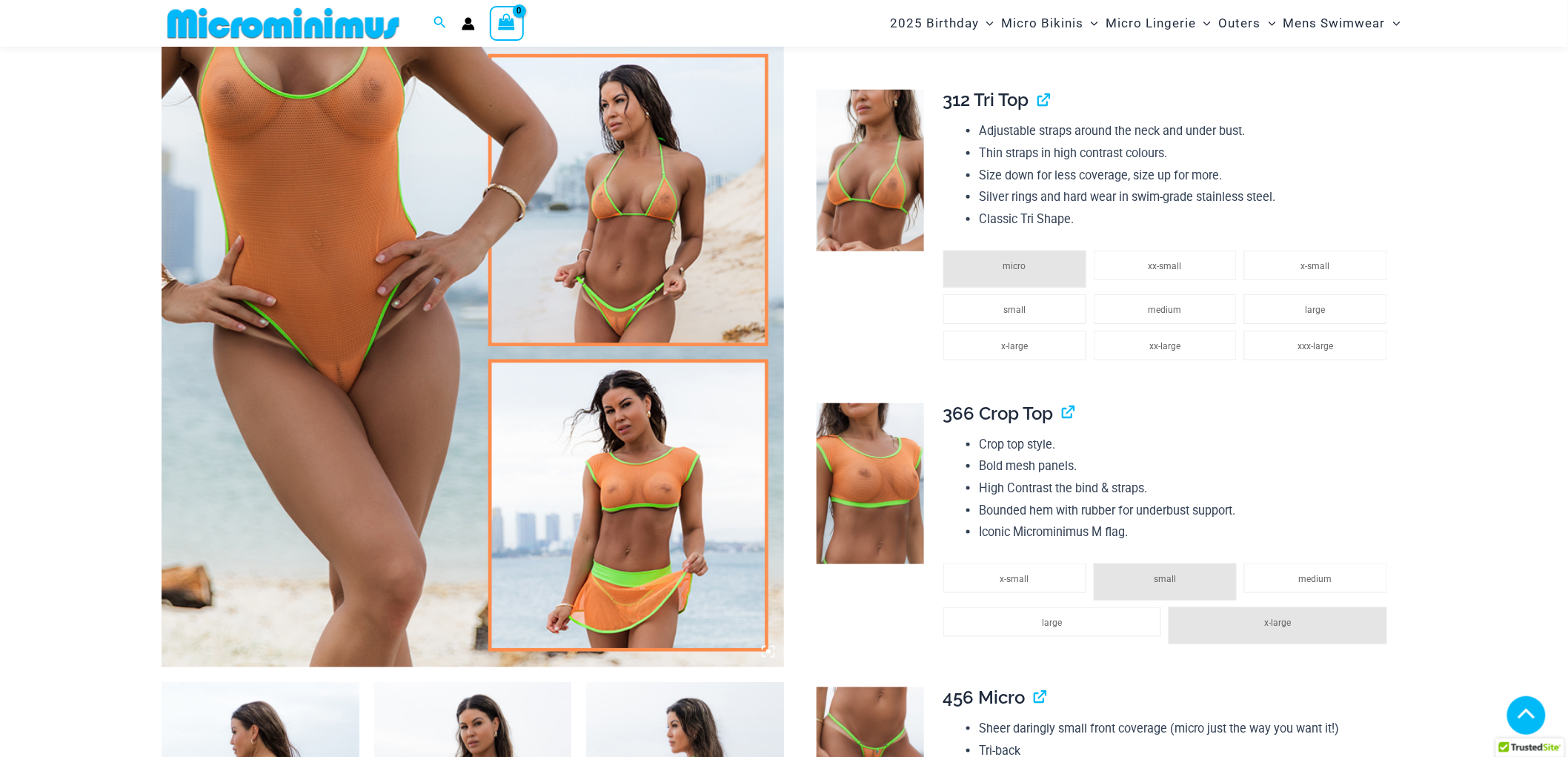 click at bounding box center (1256, 4032) 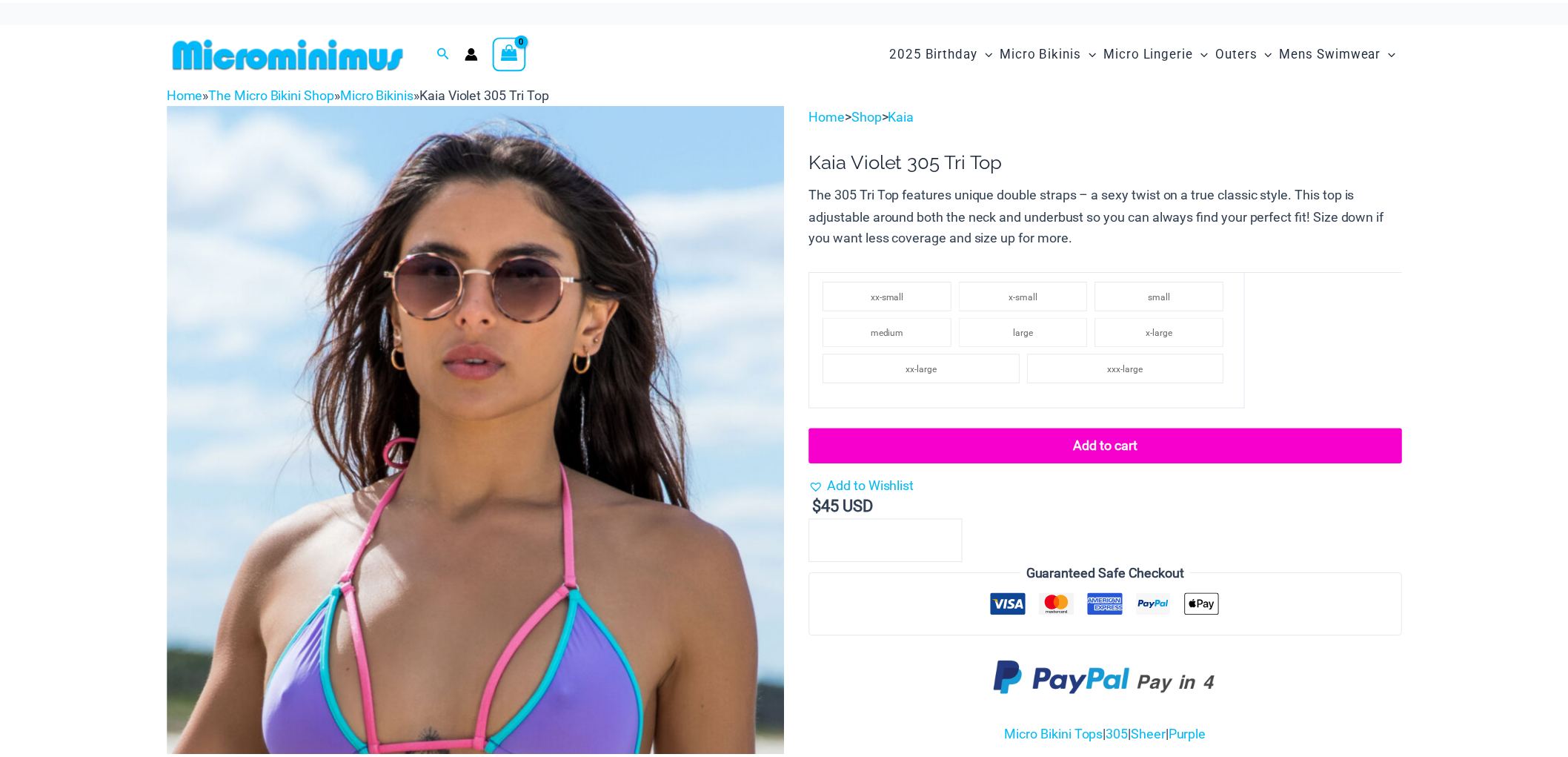 scroll, scrollTop: 0, scrollLeft: 0, axis: both 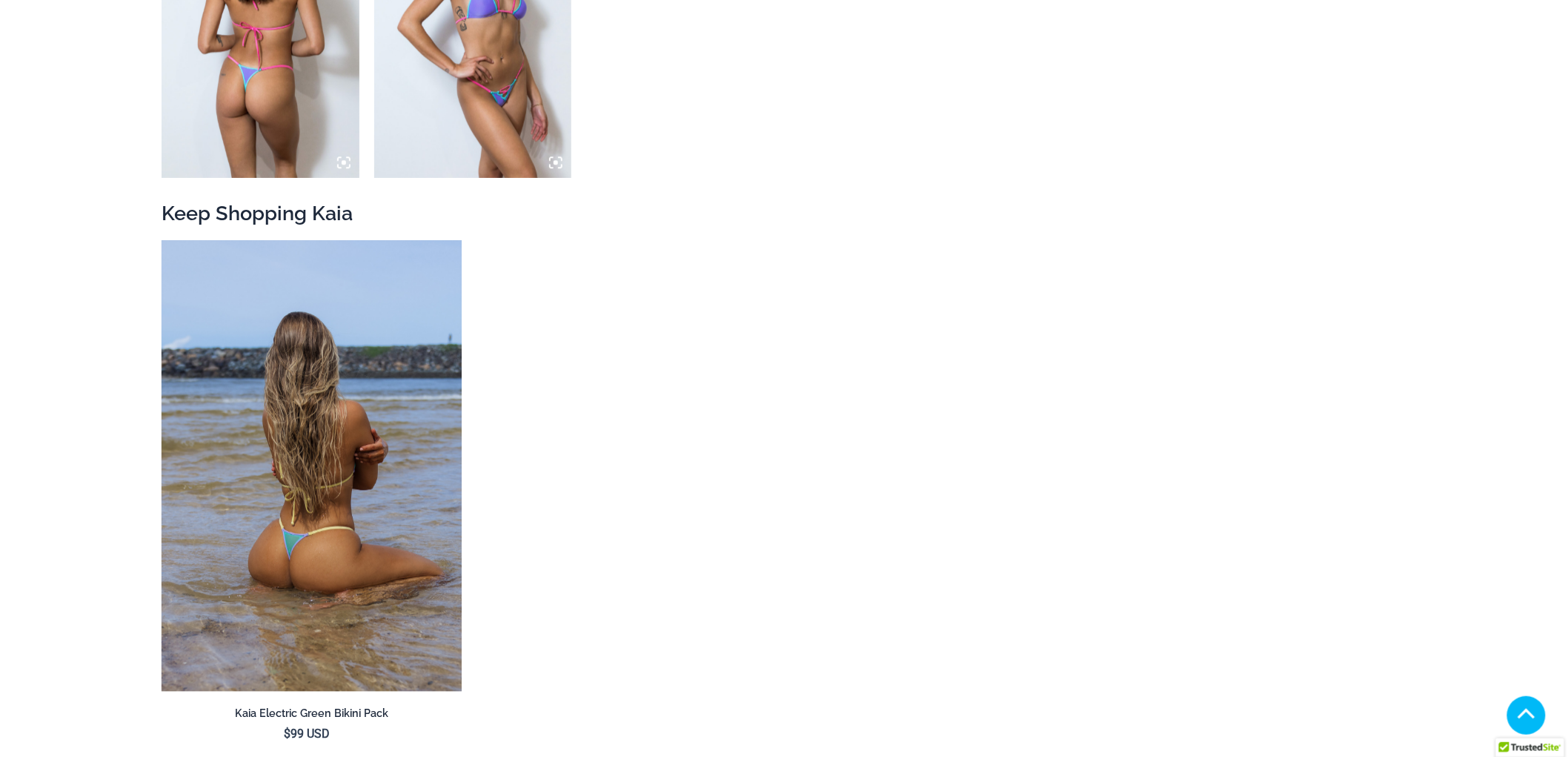click at bounding box center [311, 466] 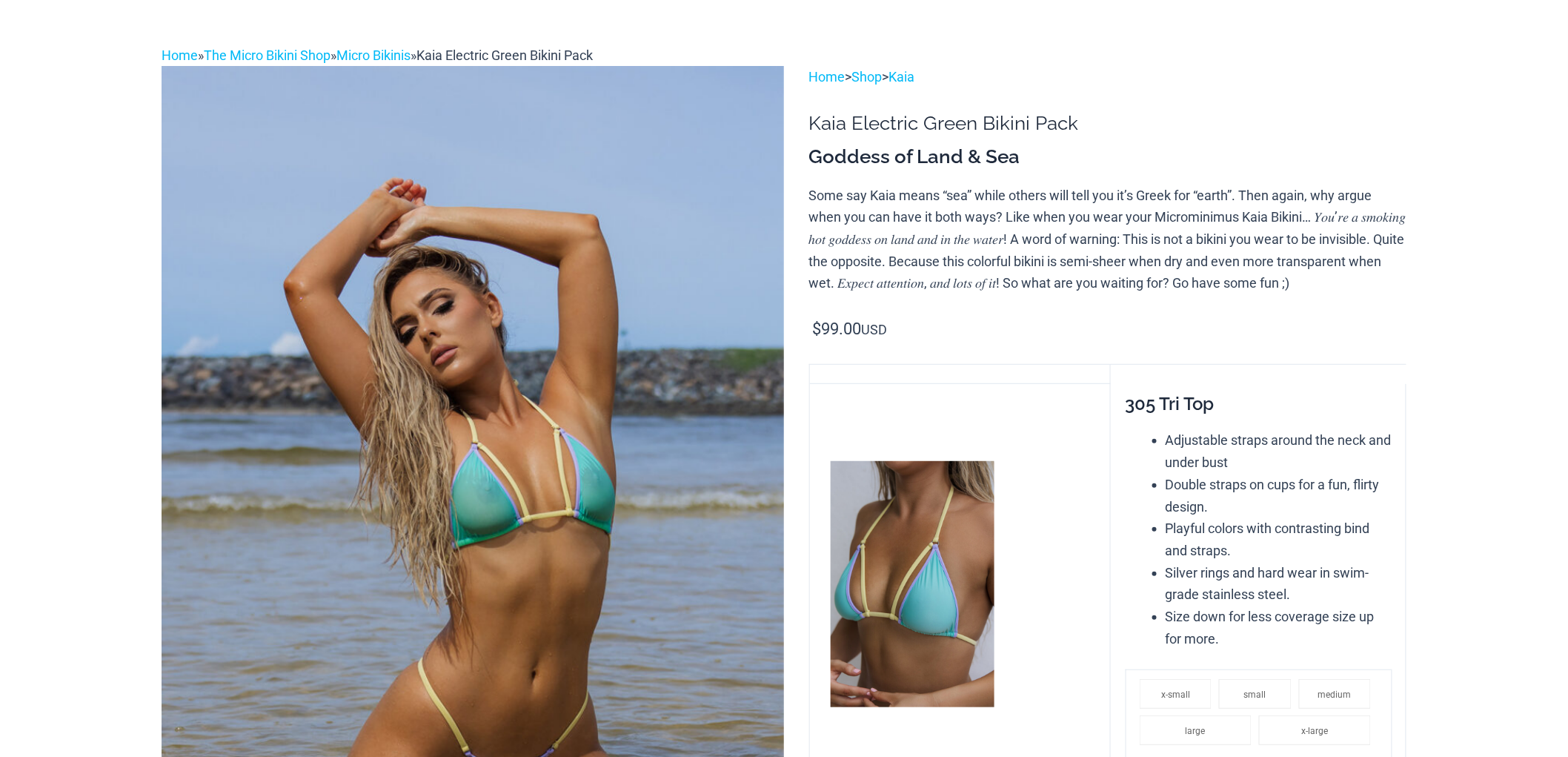 scroll, scrollTop: 247, scrollLeft: 0, axis: vertical 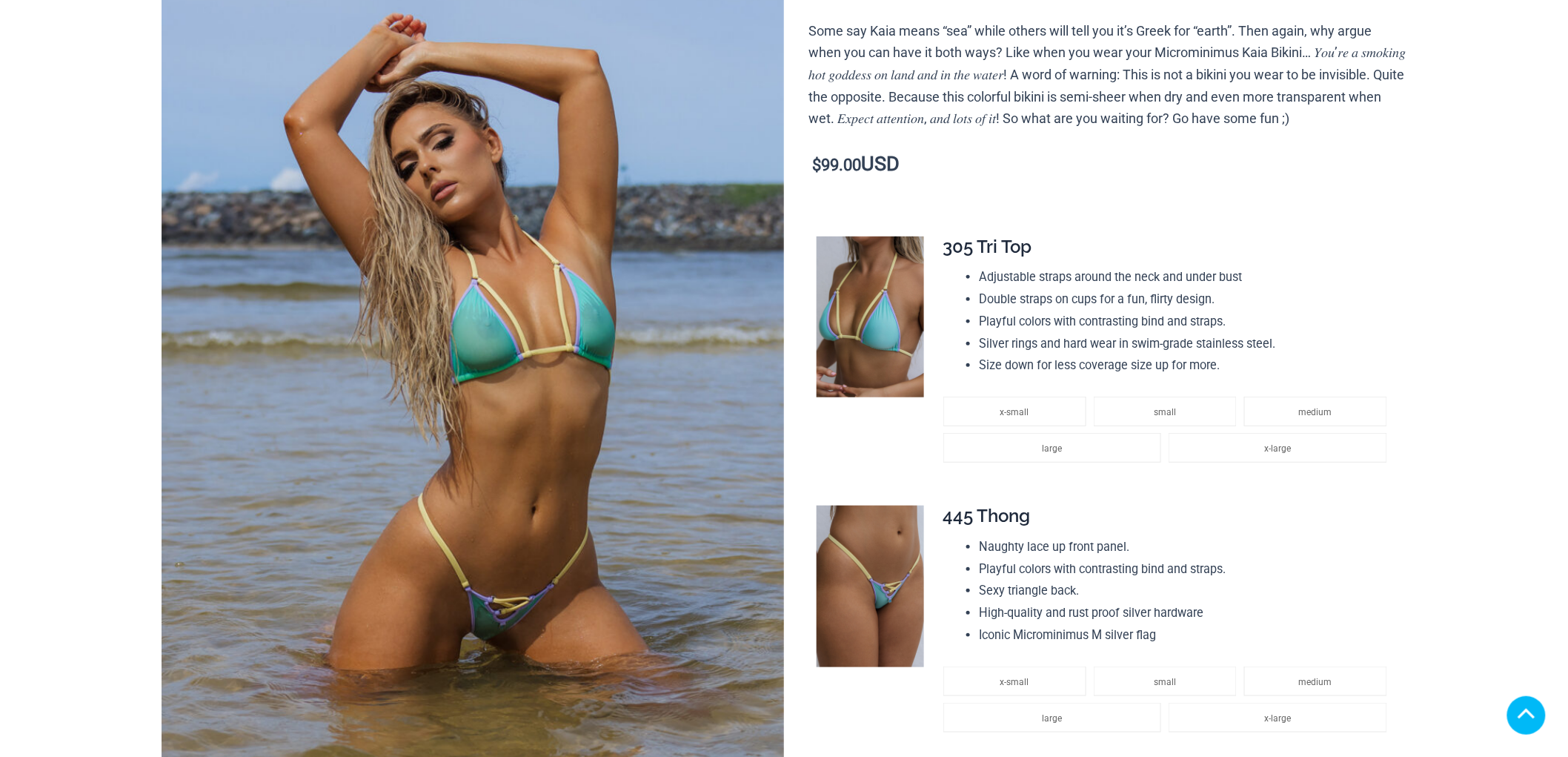 click at bounding box center (473, 368) 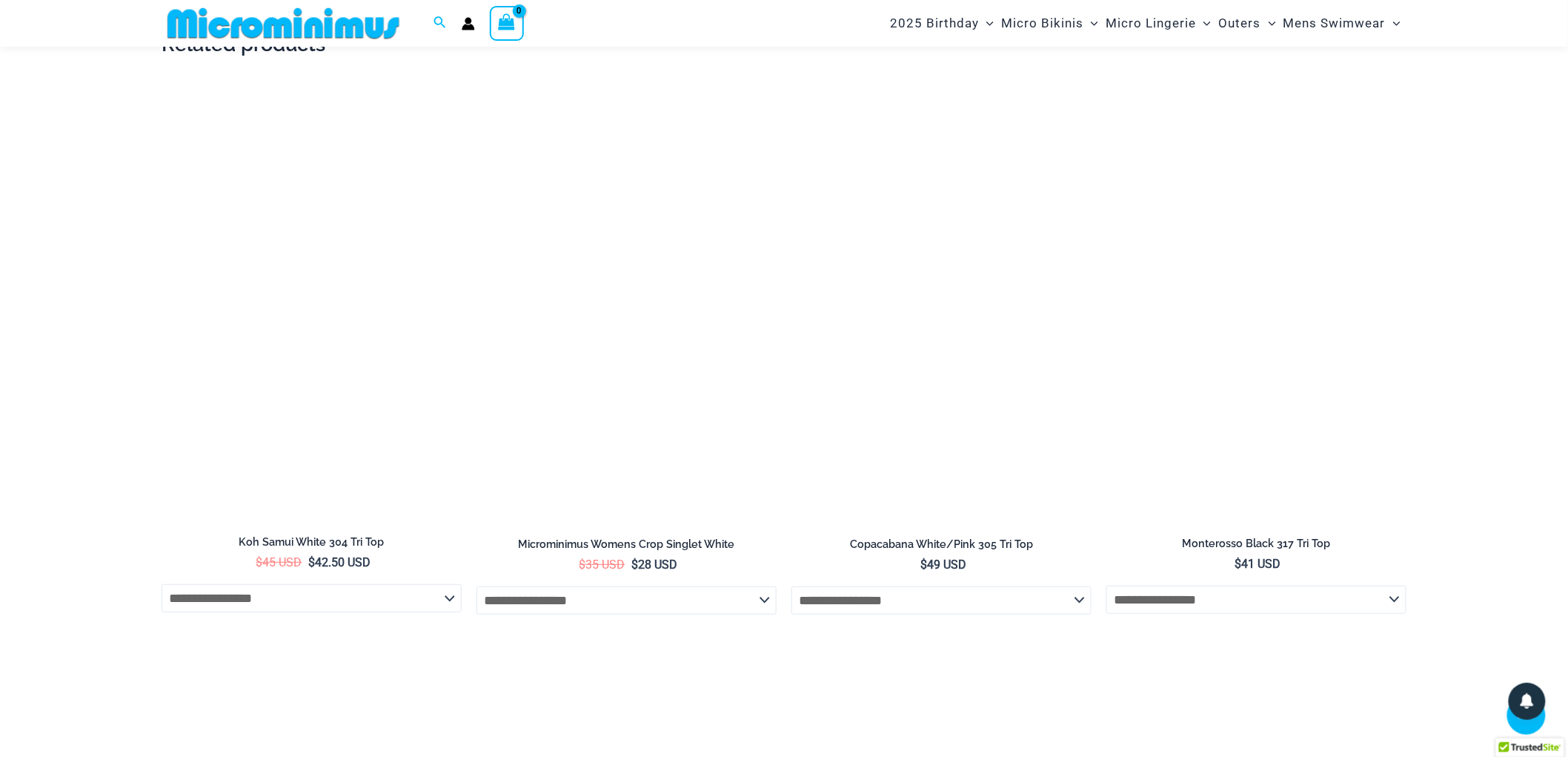 scroll, scrollTop: 2718, scrollLeft: 0, axis: vertical 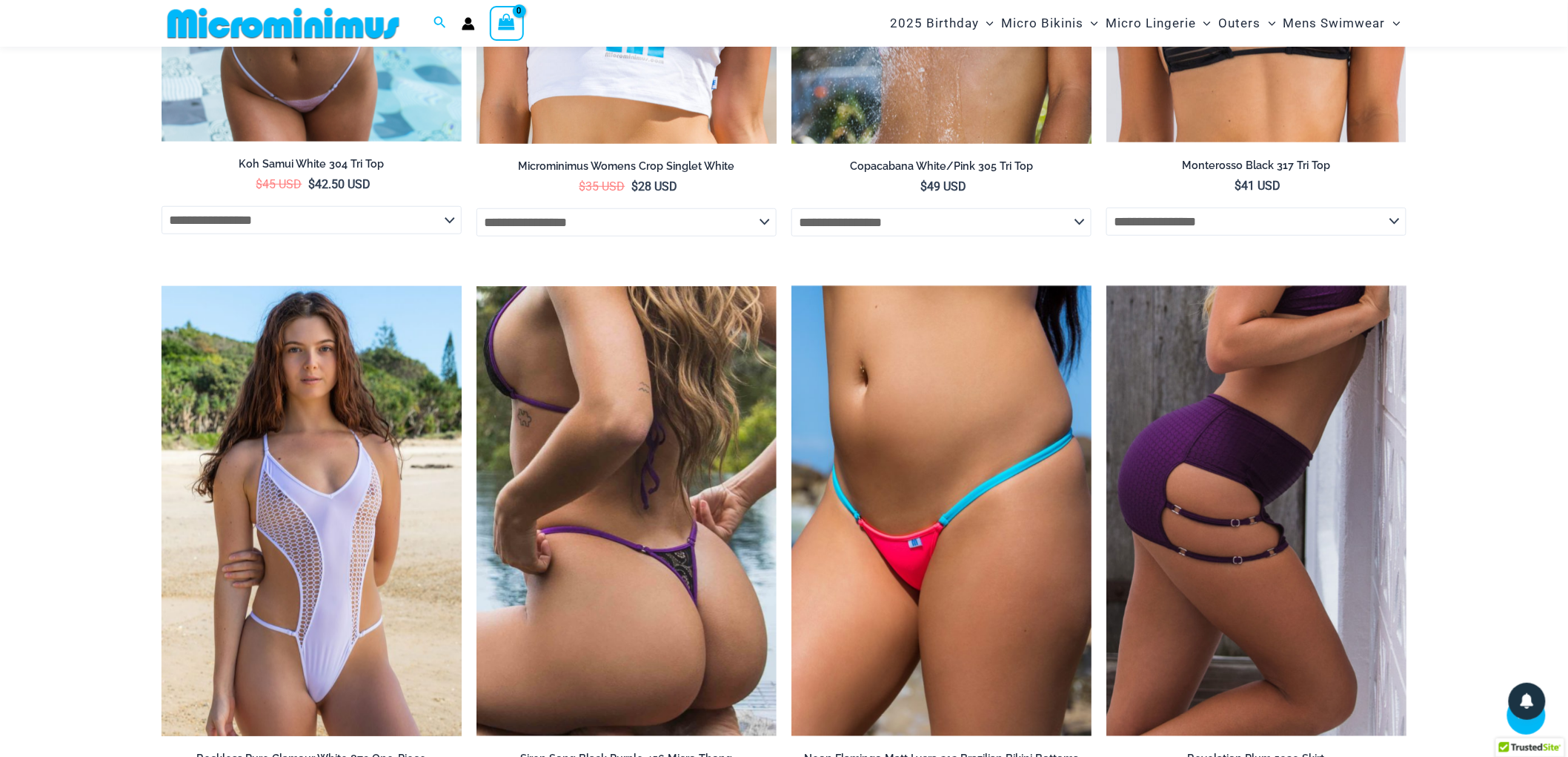 click at bounding box center (311, 512) 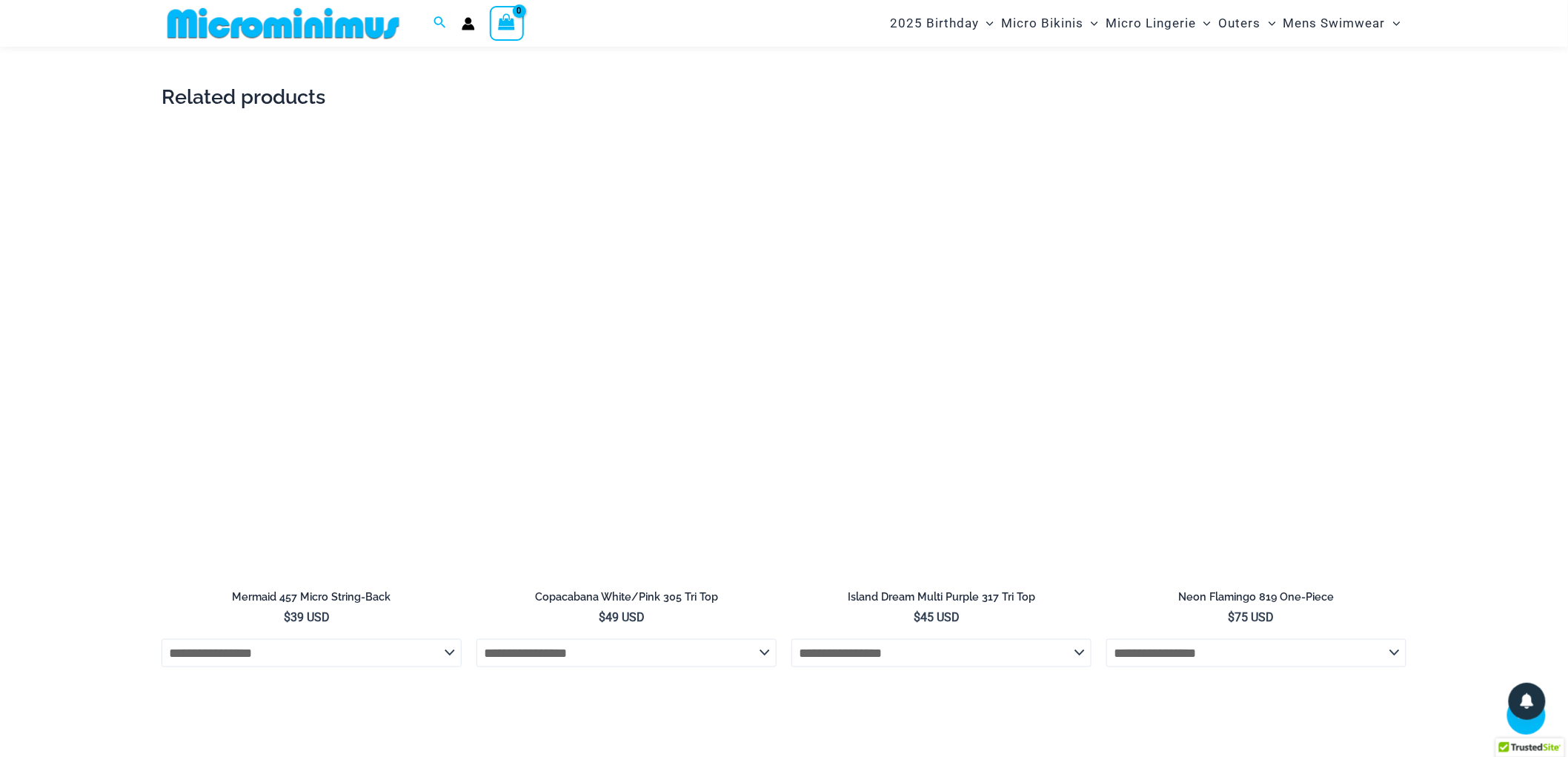 scroll, scrollTop: 2725, scrollLeft: 0, axis: vertical 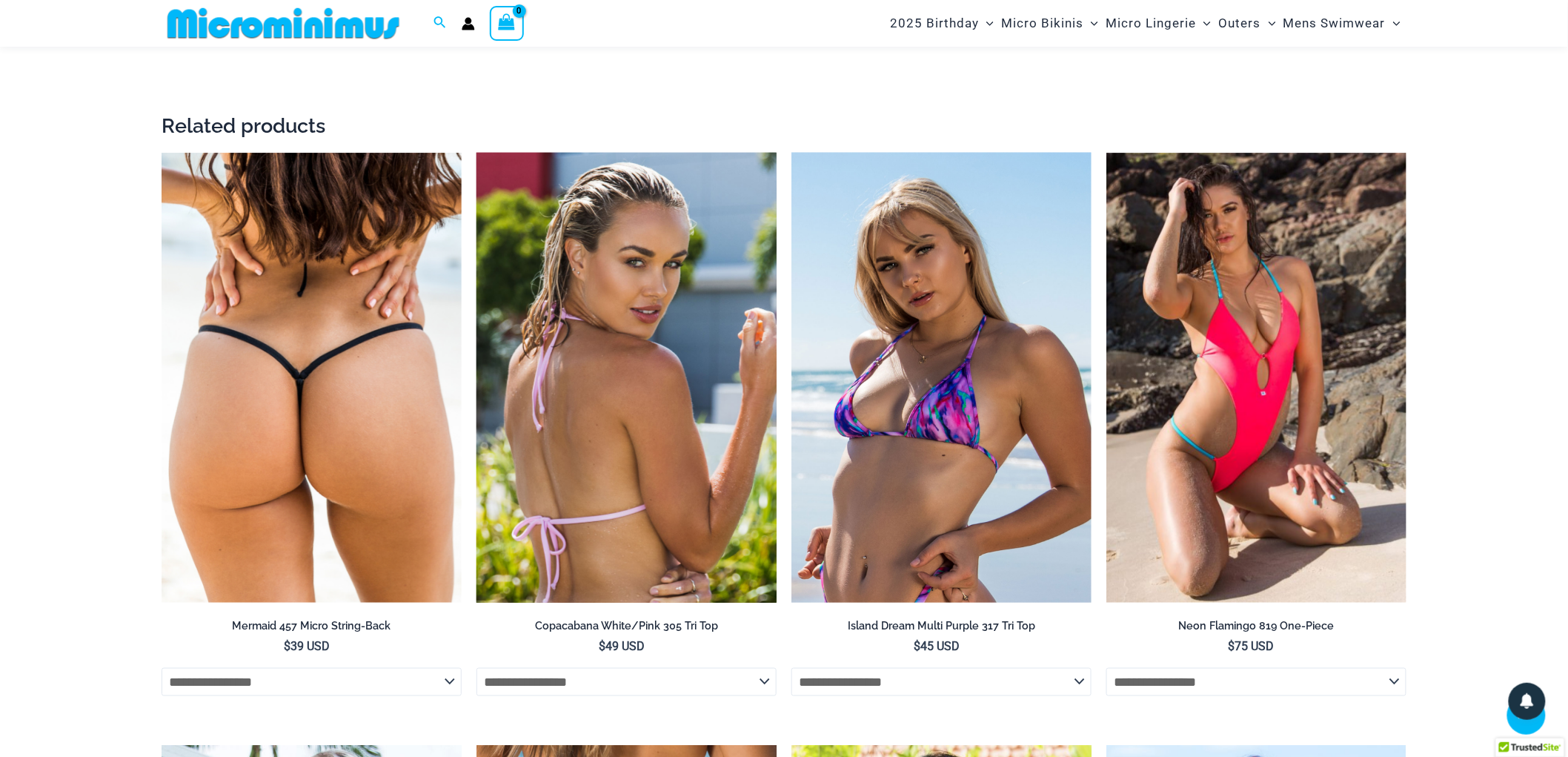 click at bounding box center [626, 378] 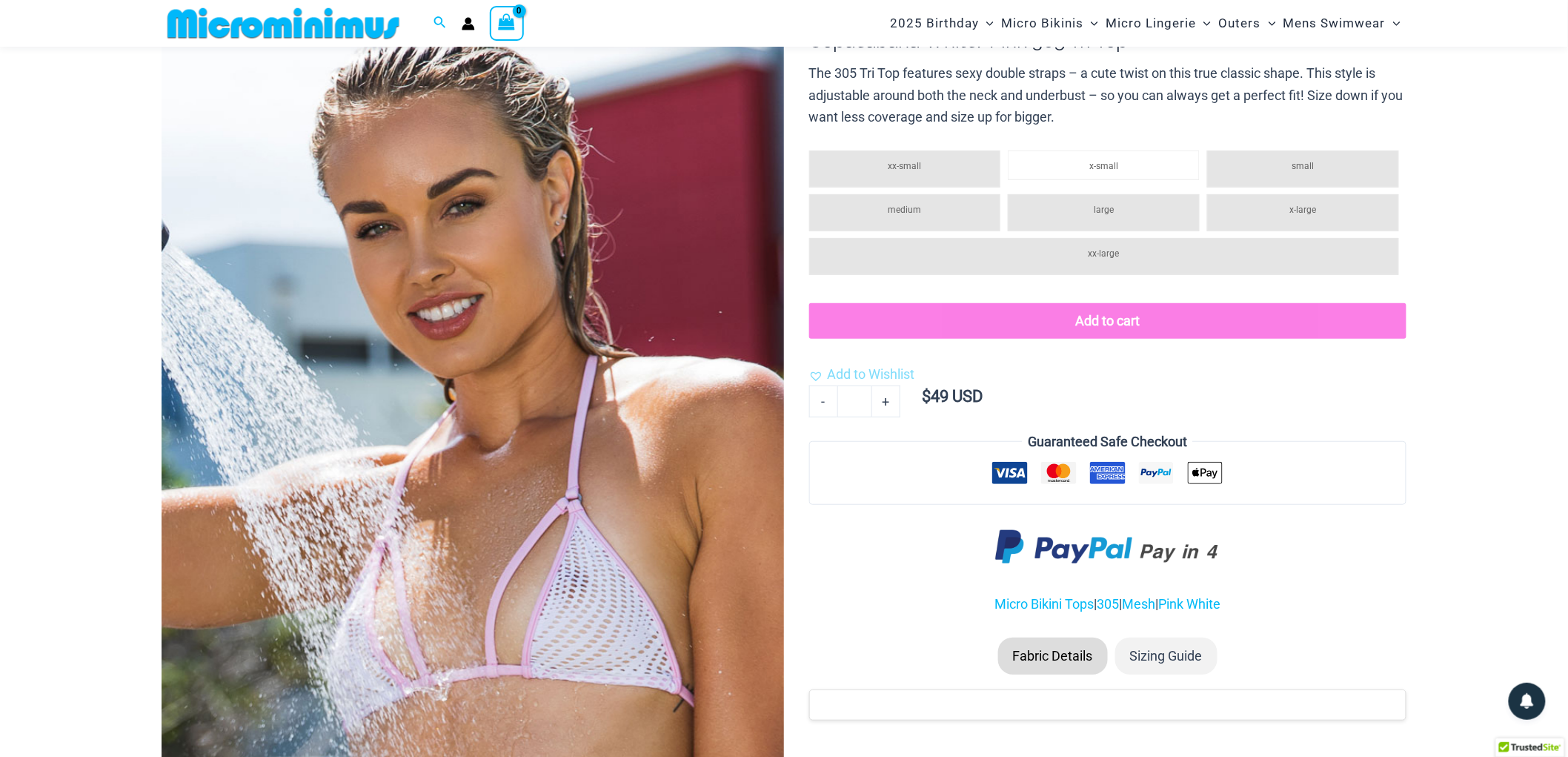 scroll, scrollTop: 0, scrollLeft: 0, axis: both 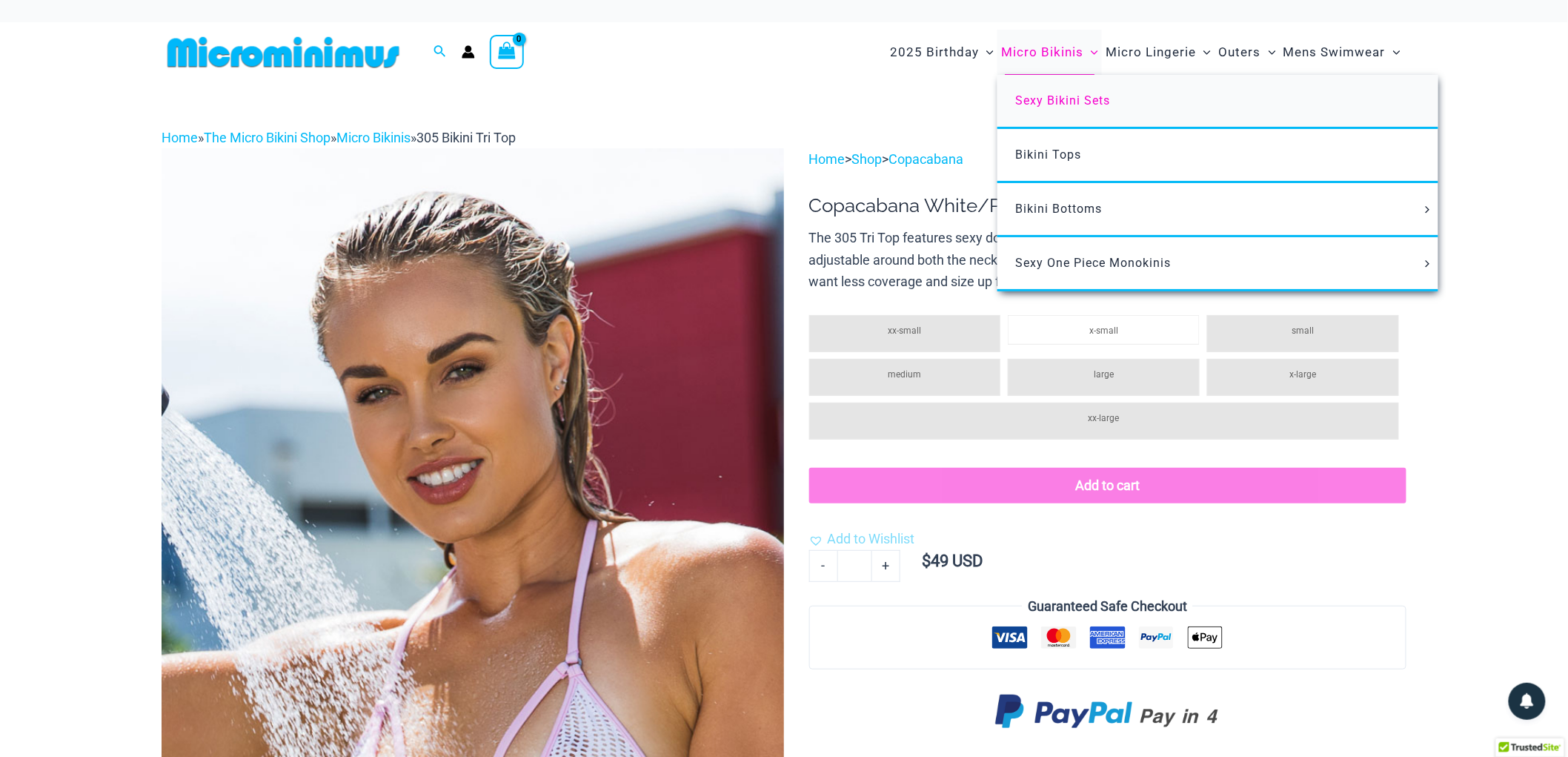 click on "Sexy Bikini Sets" at bounding box center [1217, 102] 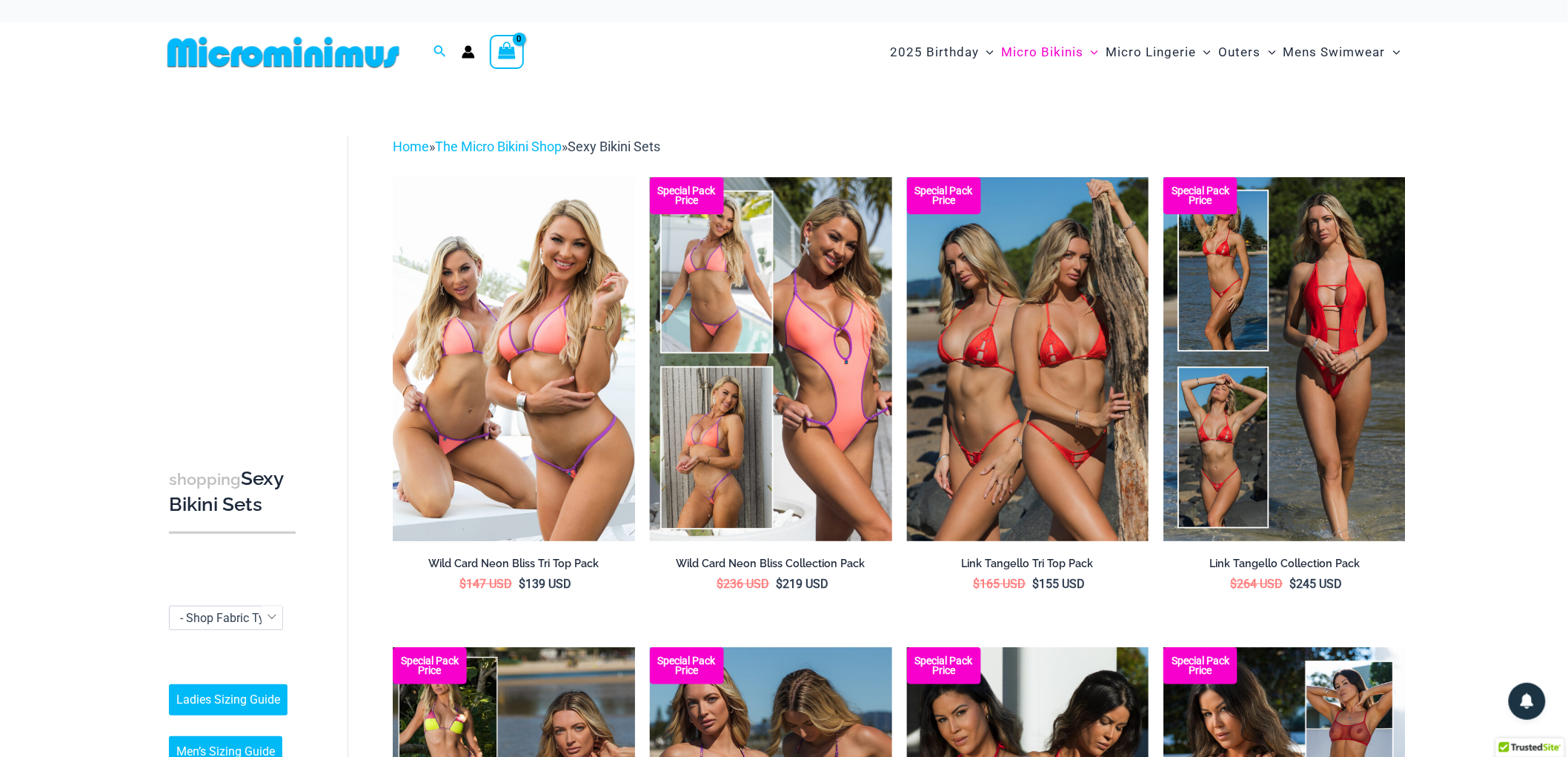 scroll, scrollTop: 316, scrollLeft: 0, axis: vertical 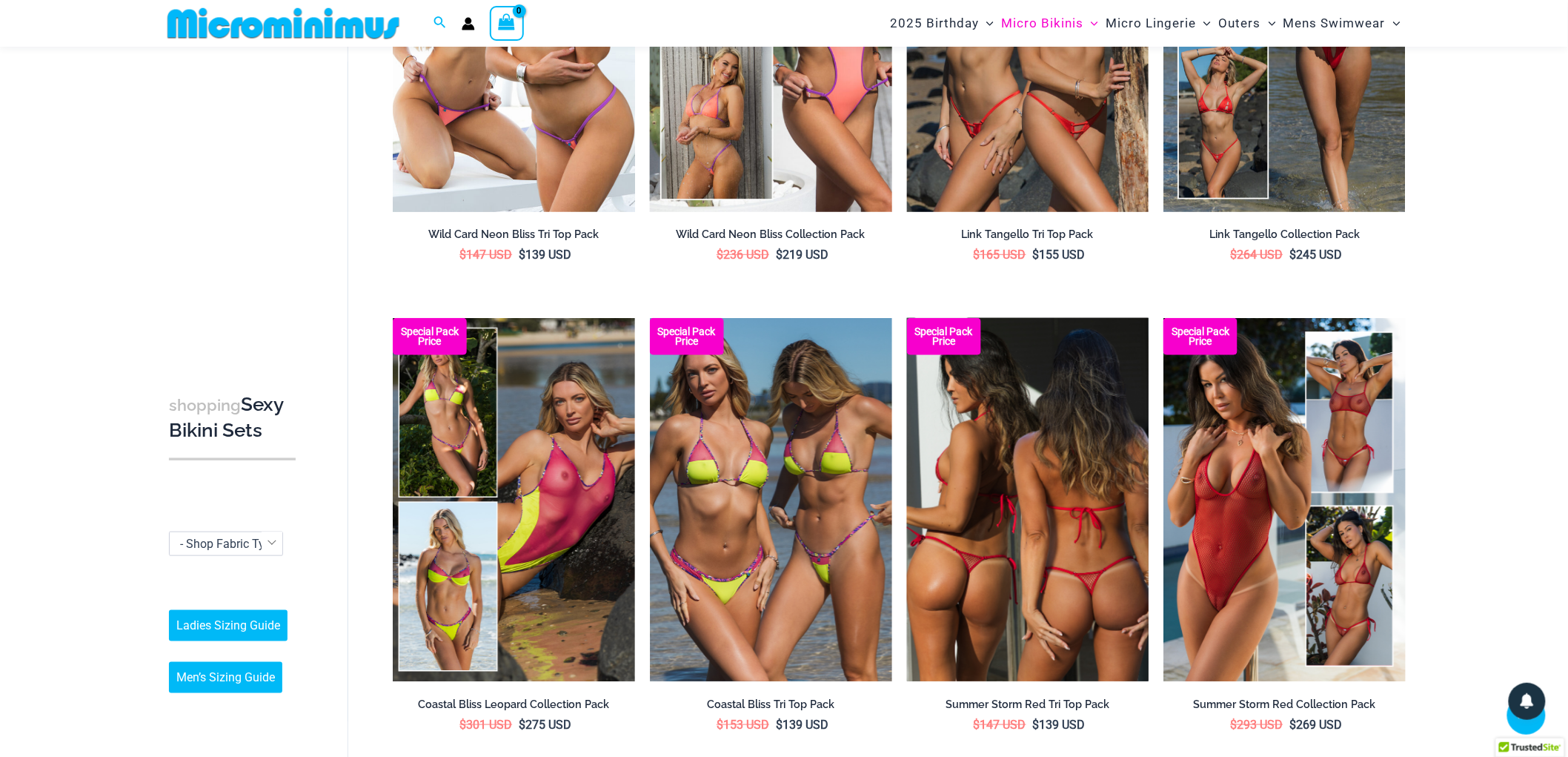 click at bounding box center (1028, 500) 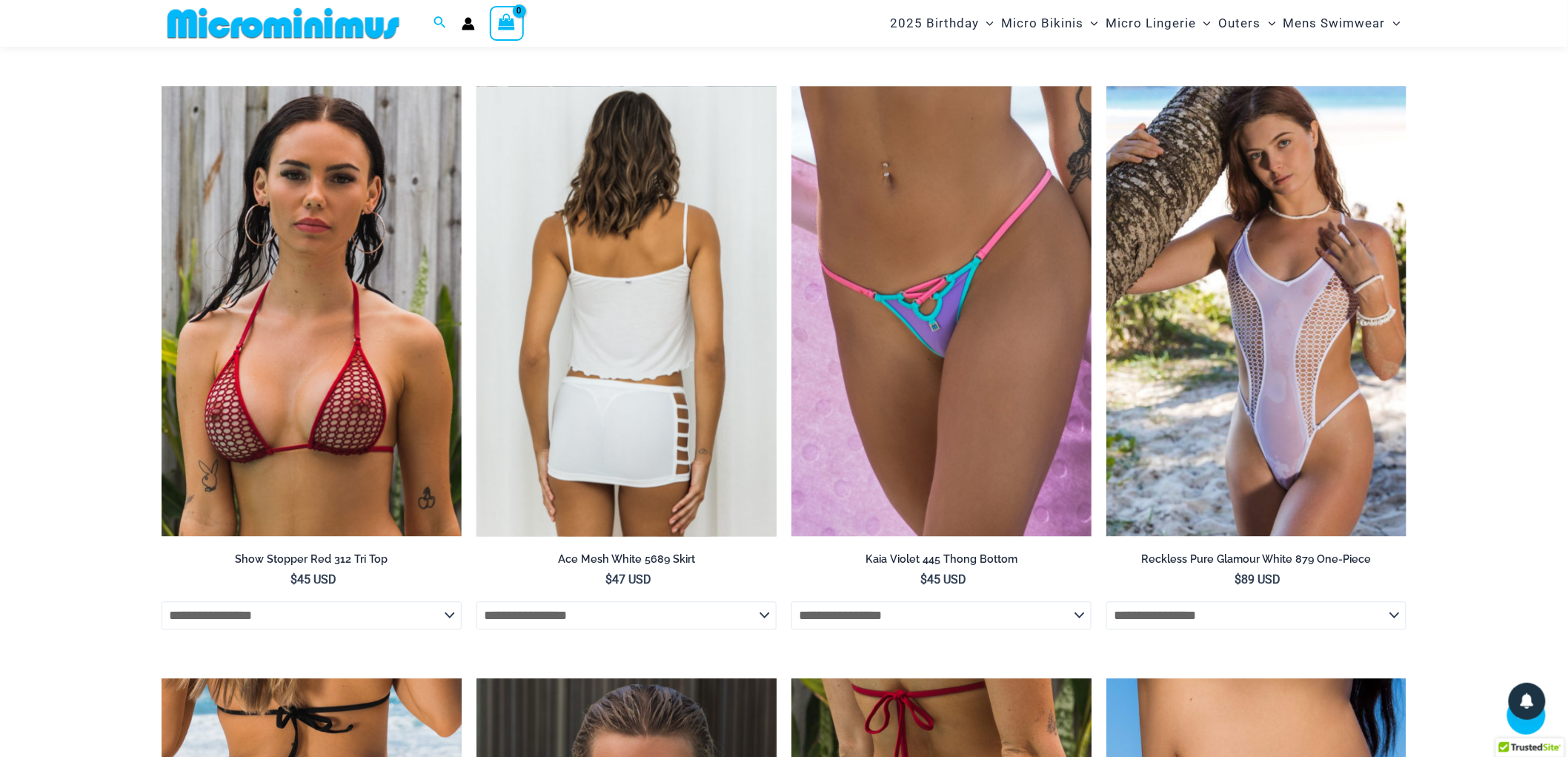 scroll, scrollTop: 3448, scrollLeft: 0, axis: vertical 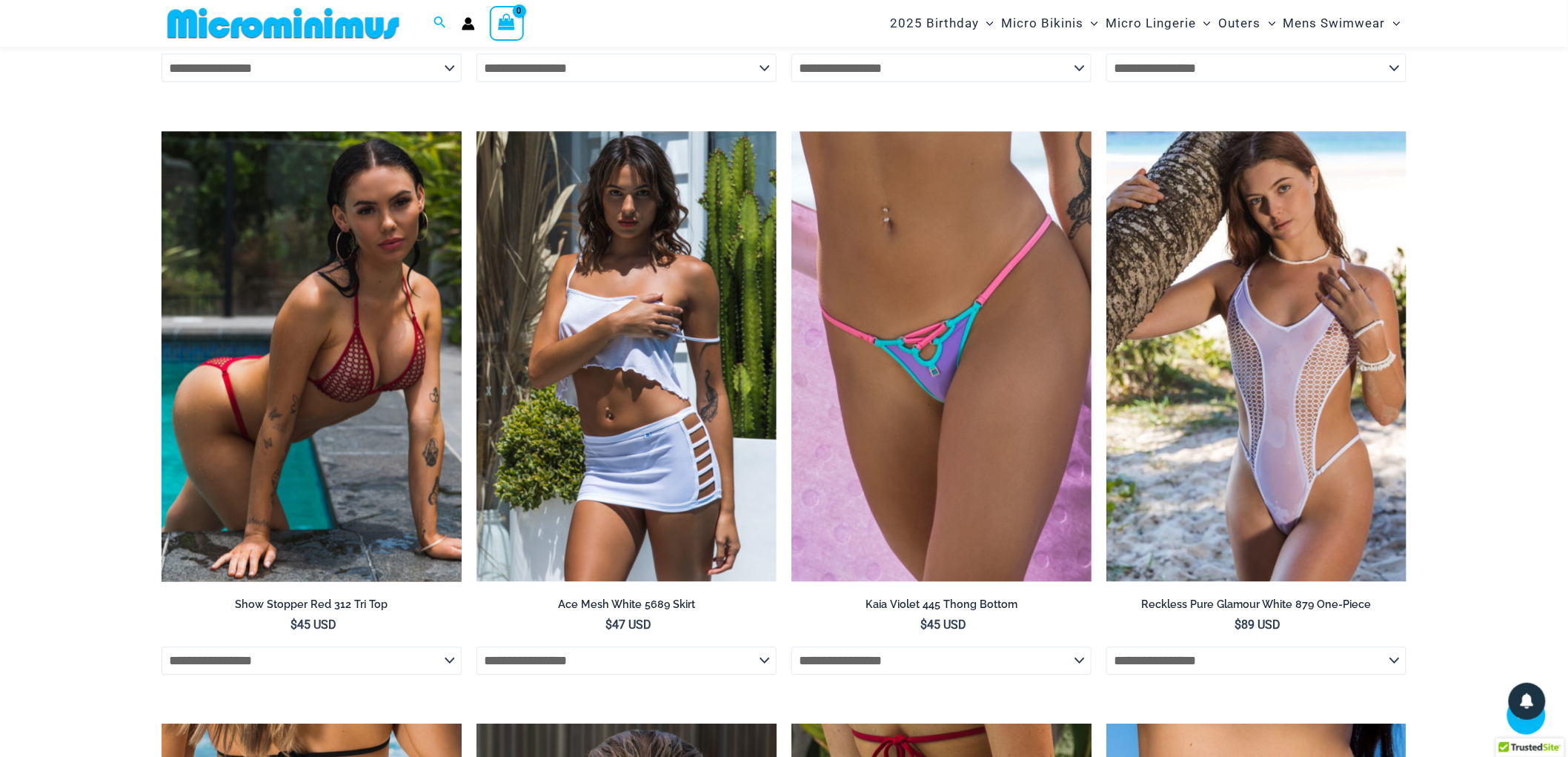 click at bounding box center [311, 357] 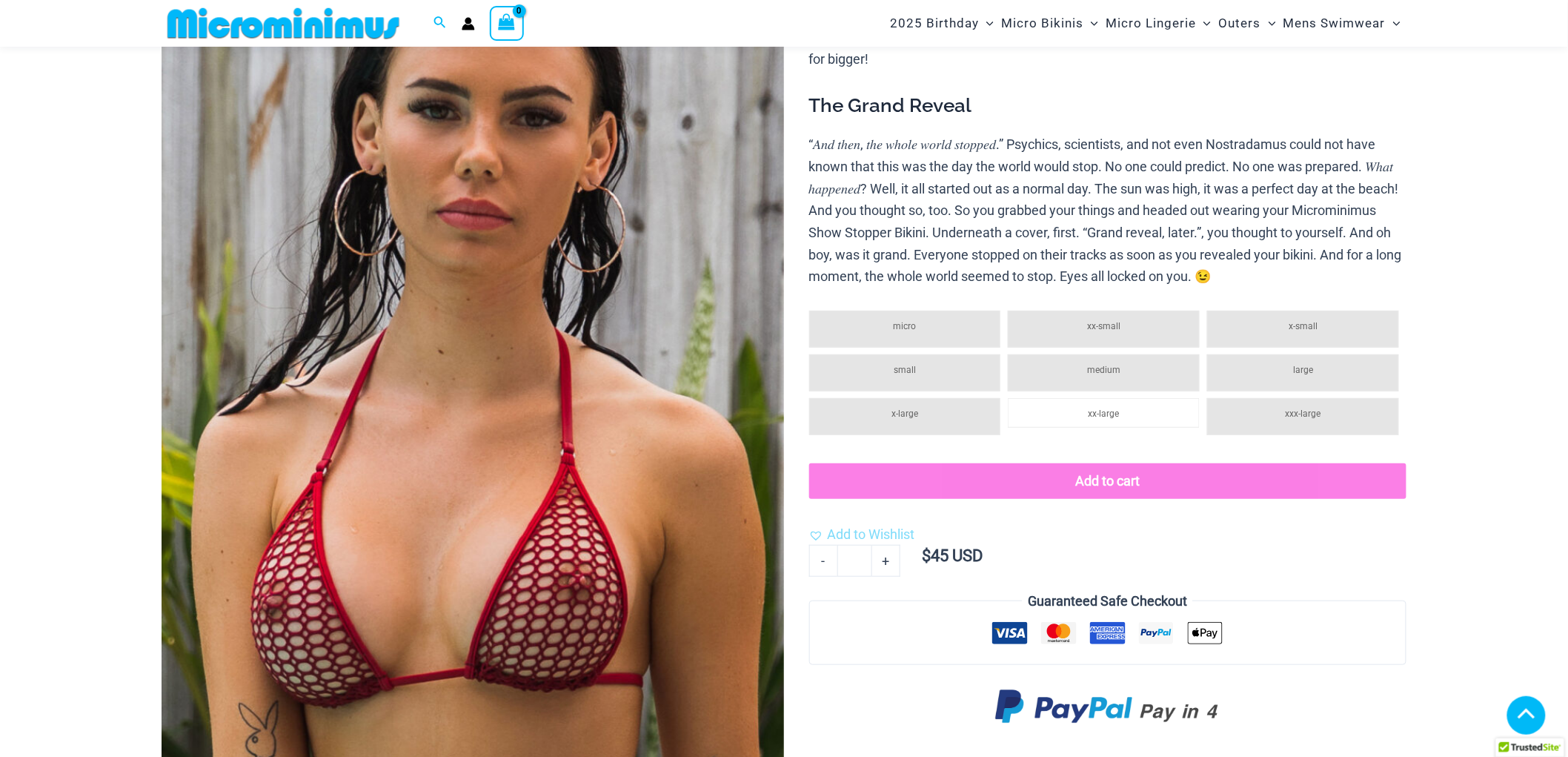scroll, scrollTop: 812, scrollLeft: 0, axis: vertical 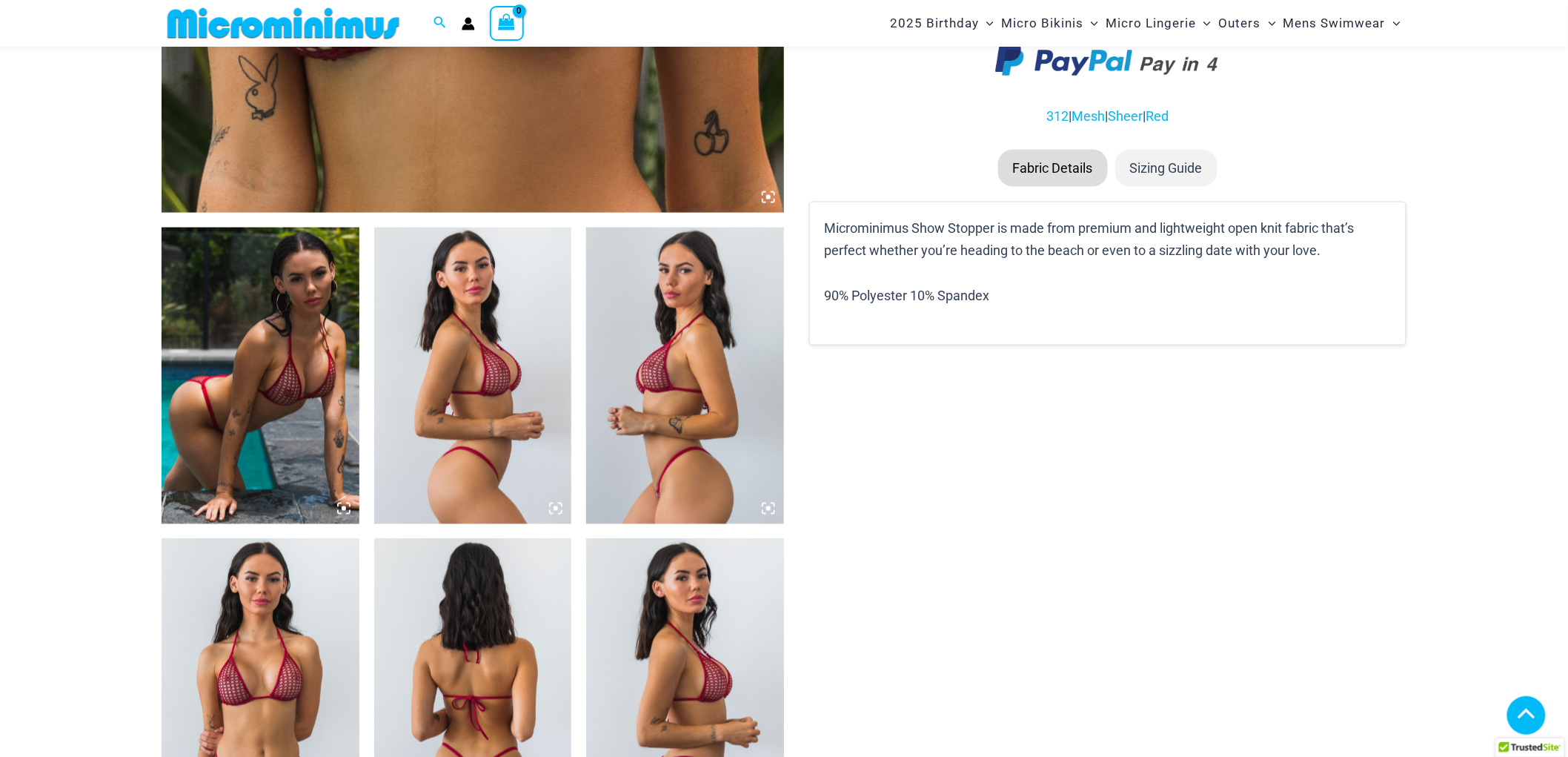 click at bounding box center [473, 376] 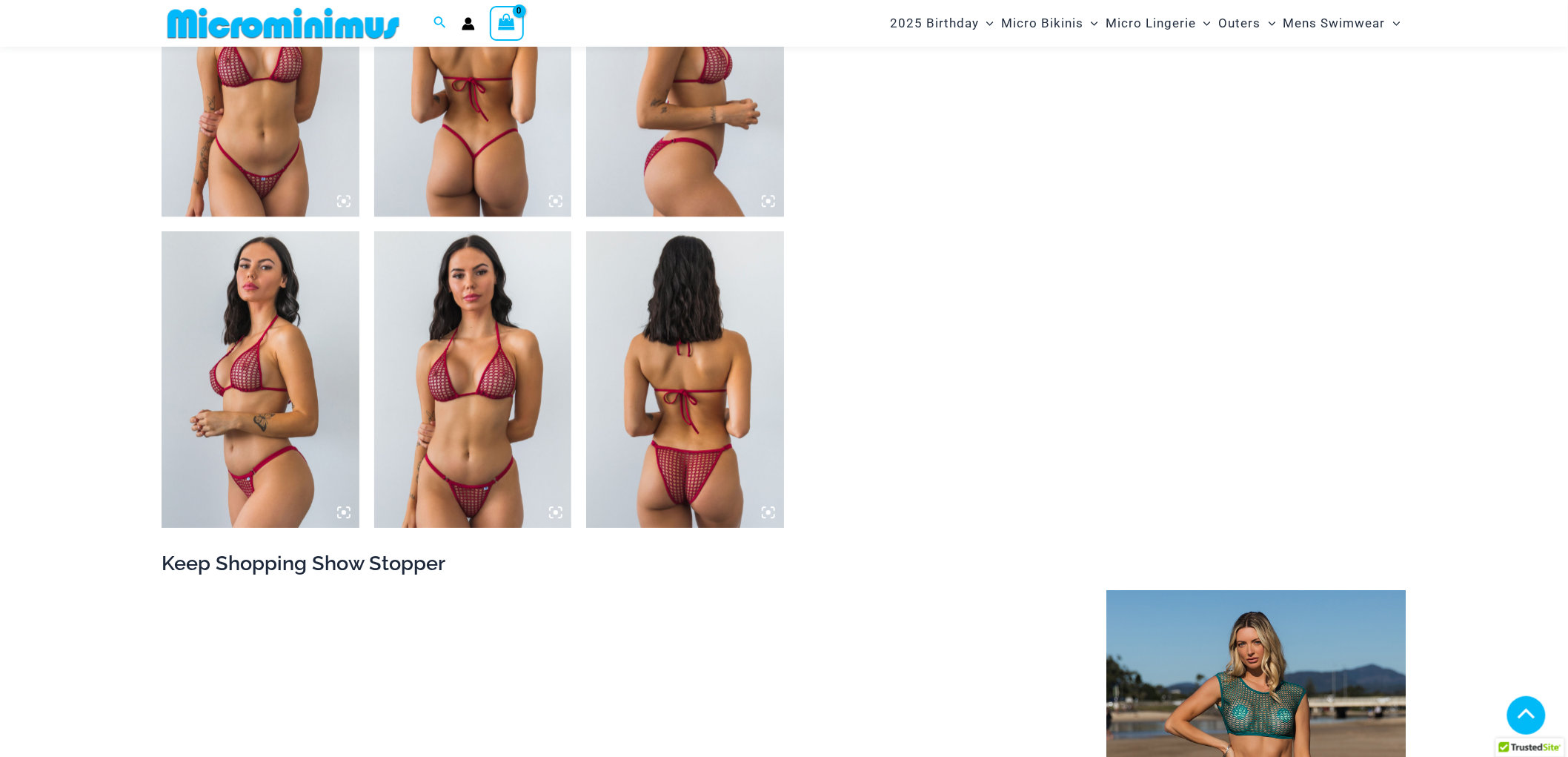 scroll, scrollTop: 1471, scrollLeft: 0, axis: vertical 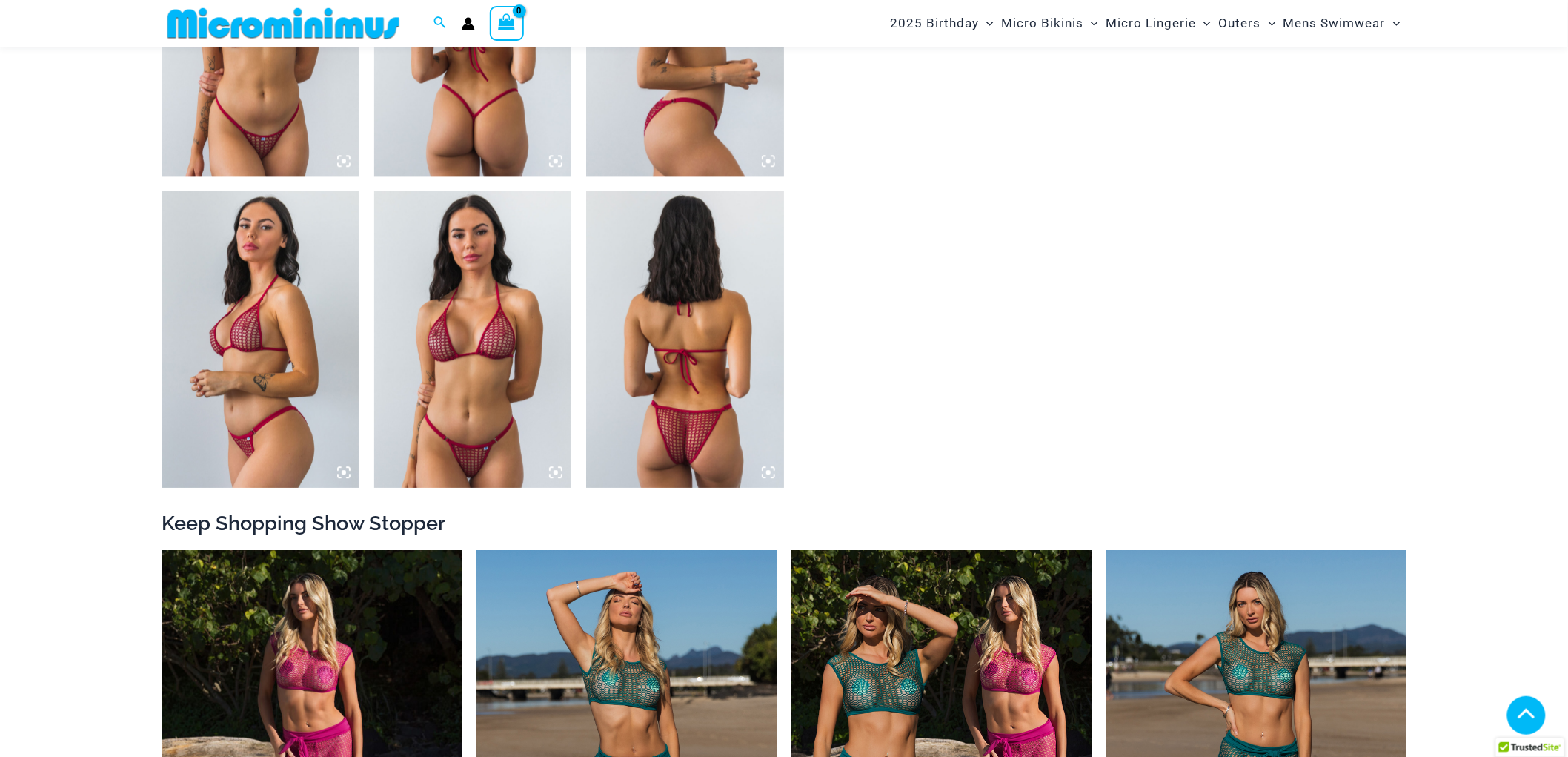 click at bounding box center [473, 340] 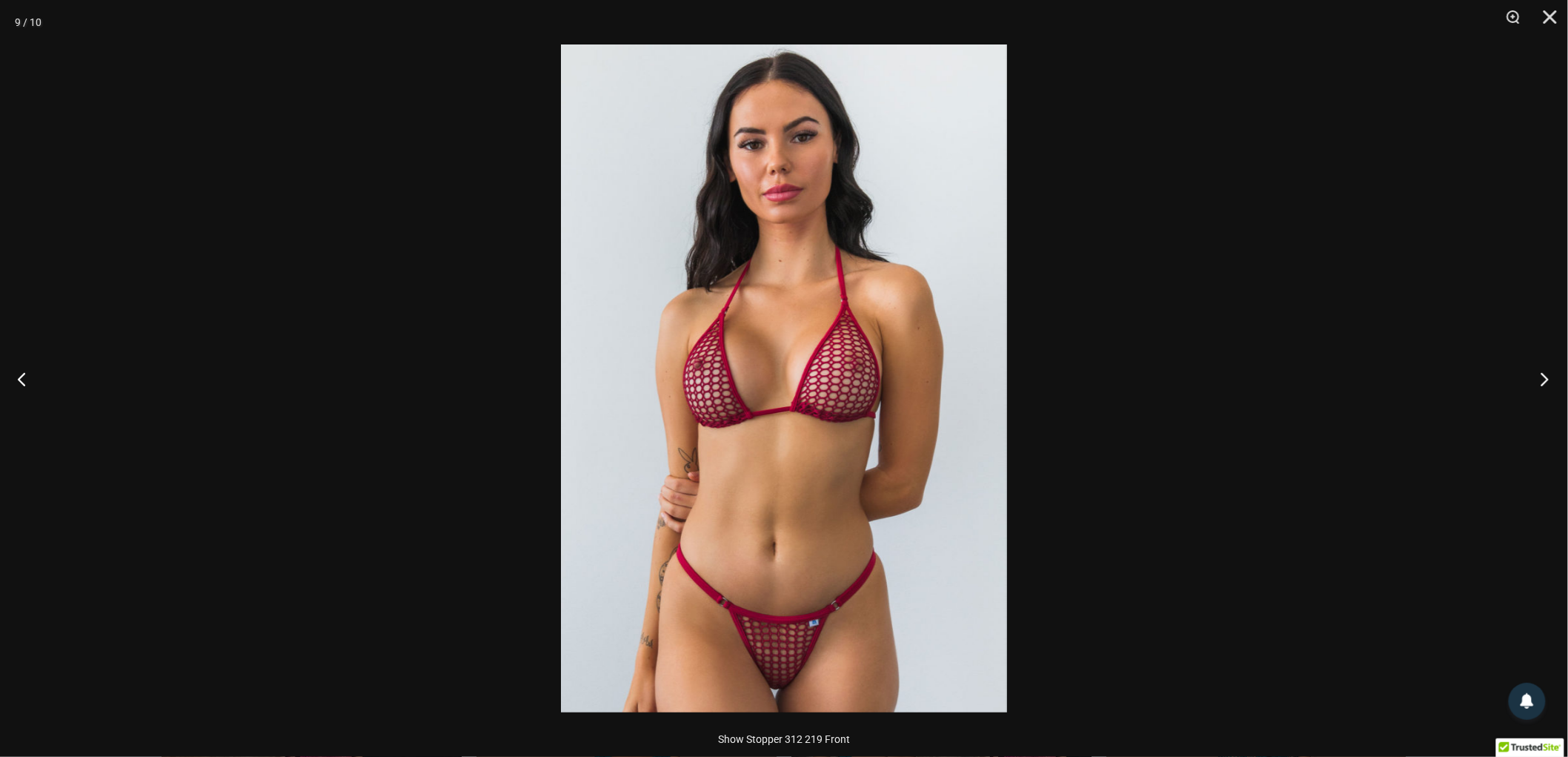 click at bounding box center (1540, 379) 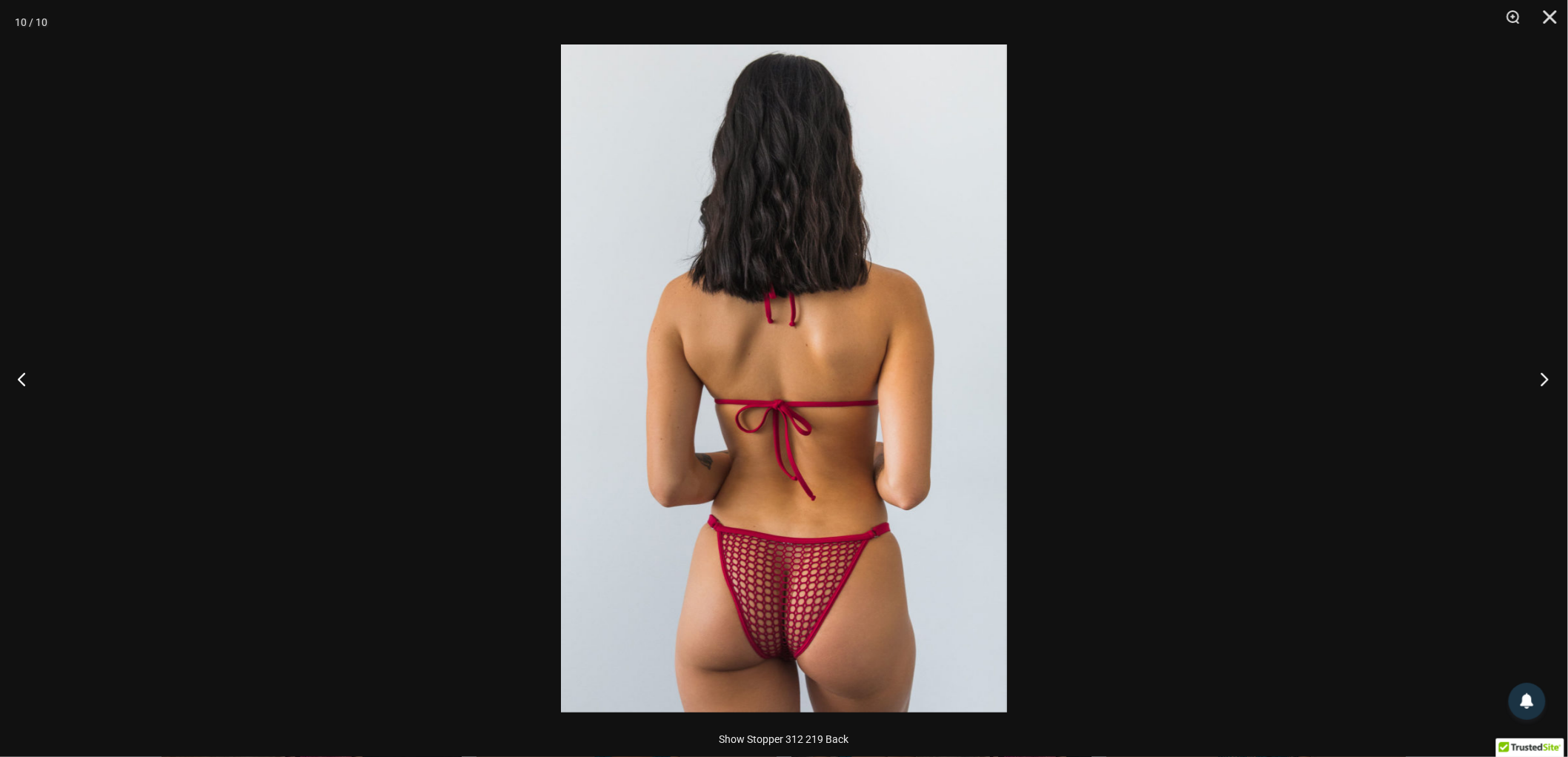 click at bounding box center [1540, 379] 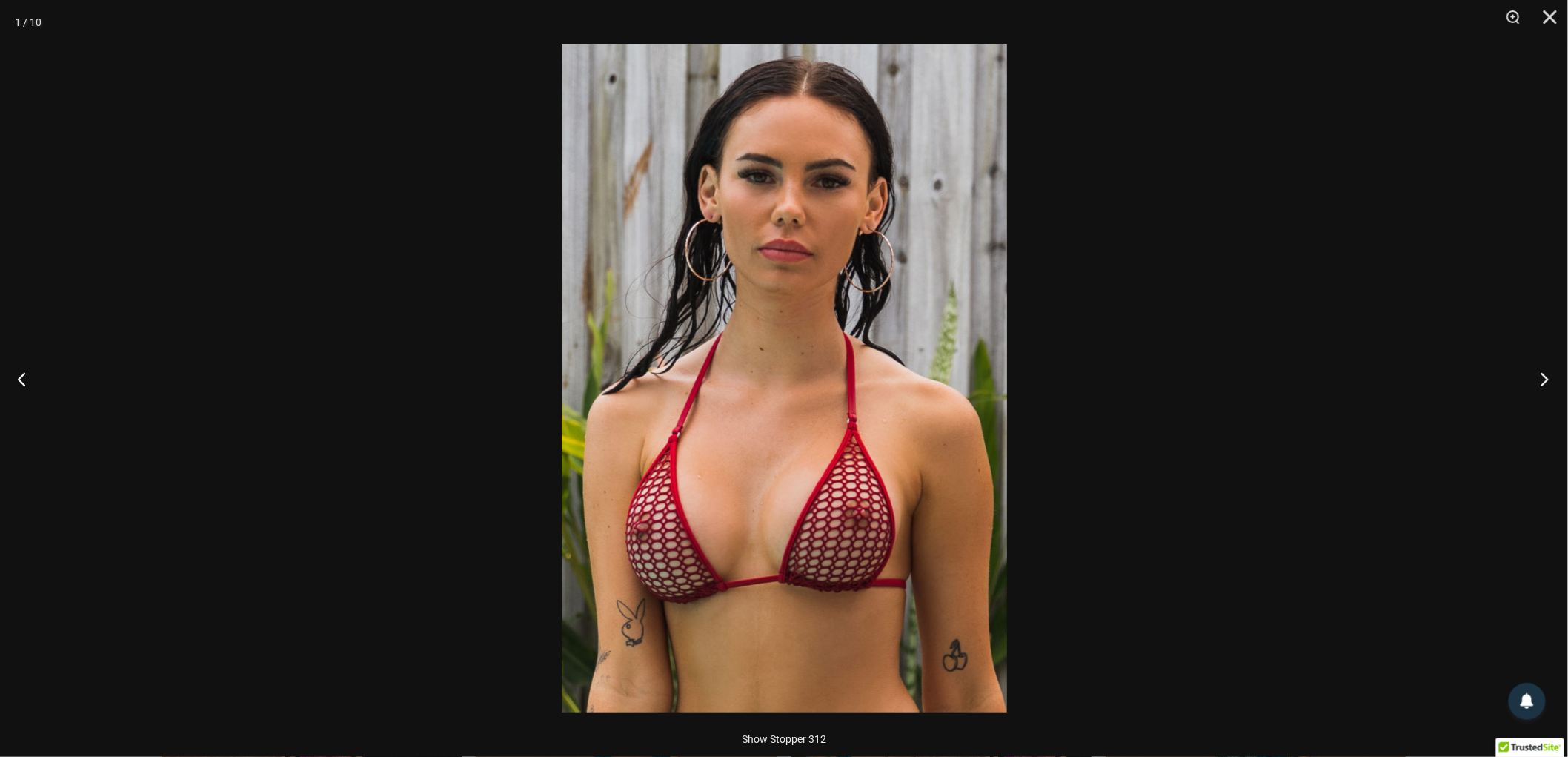 click at bounding box center (1540, 379) 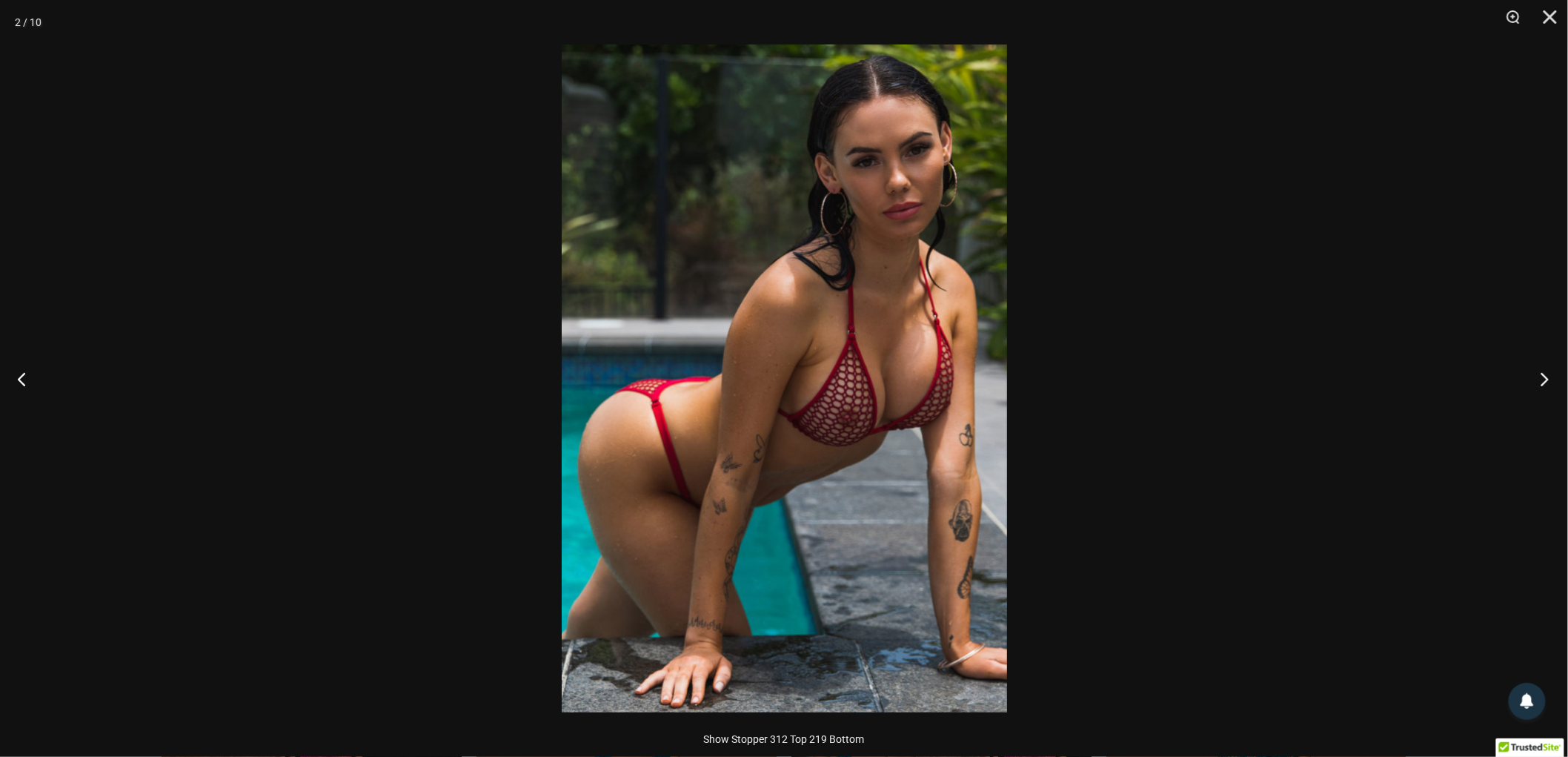 click at bounding box center (1540, 379) 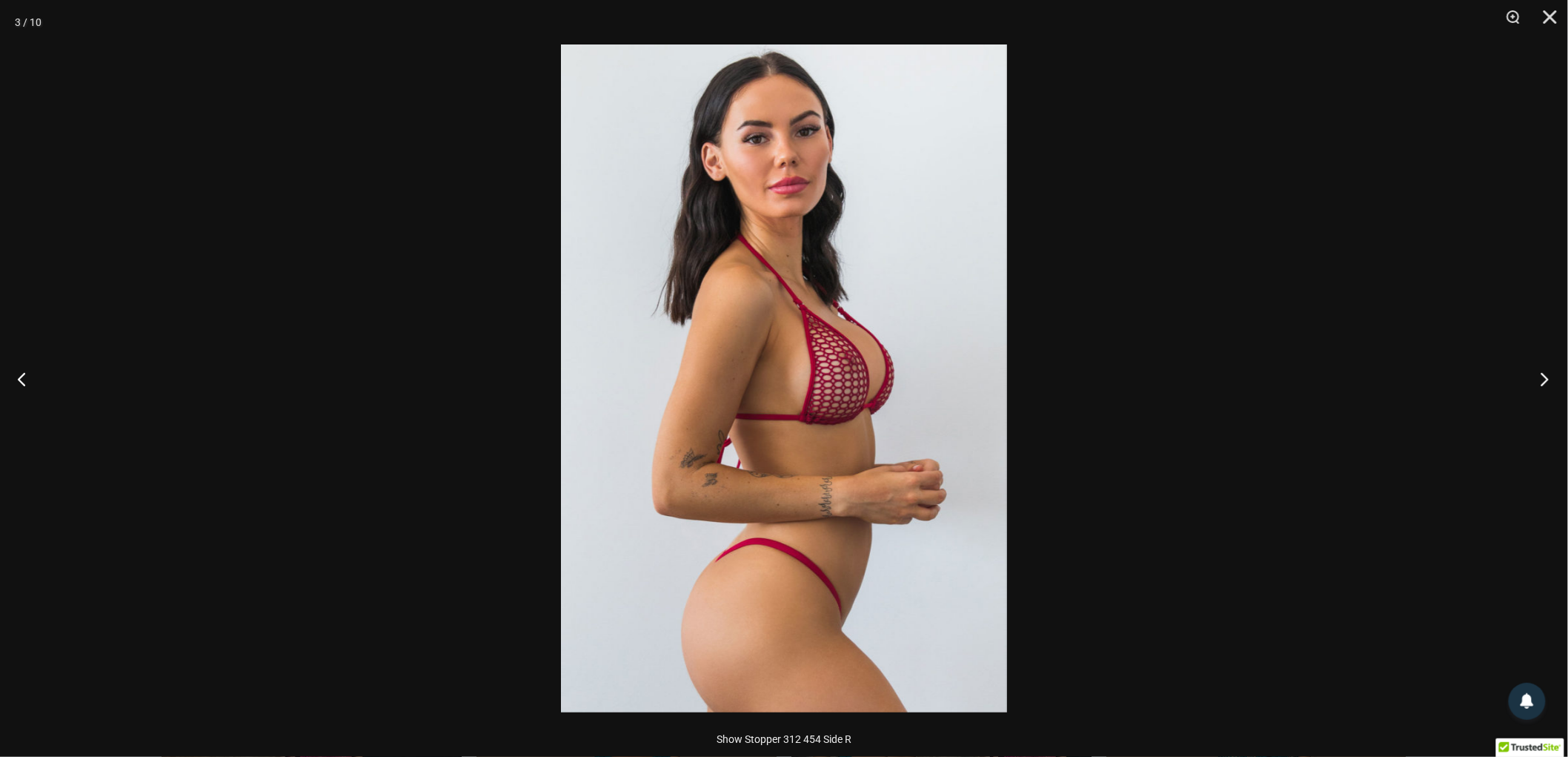 click at bounding box center (1540, 379) 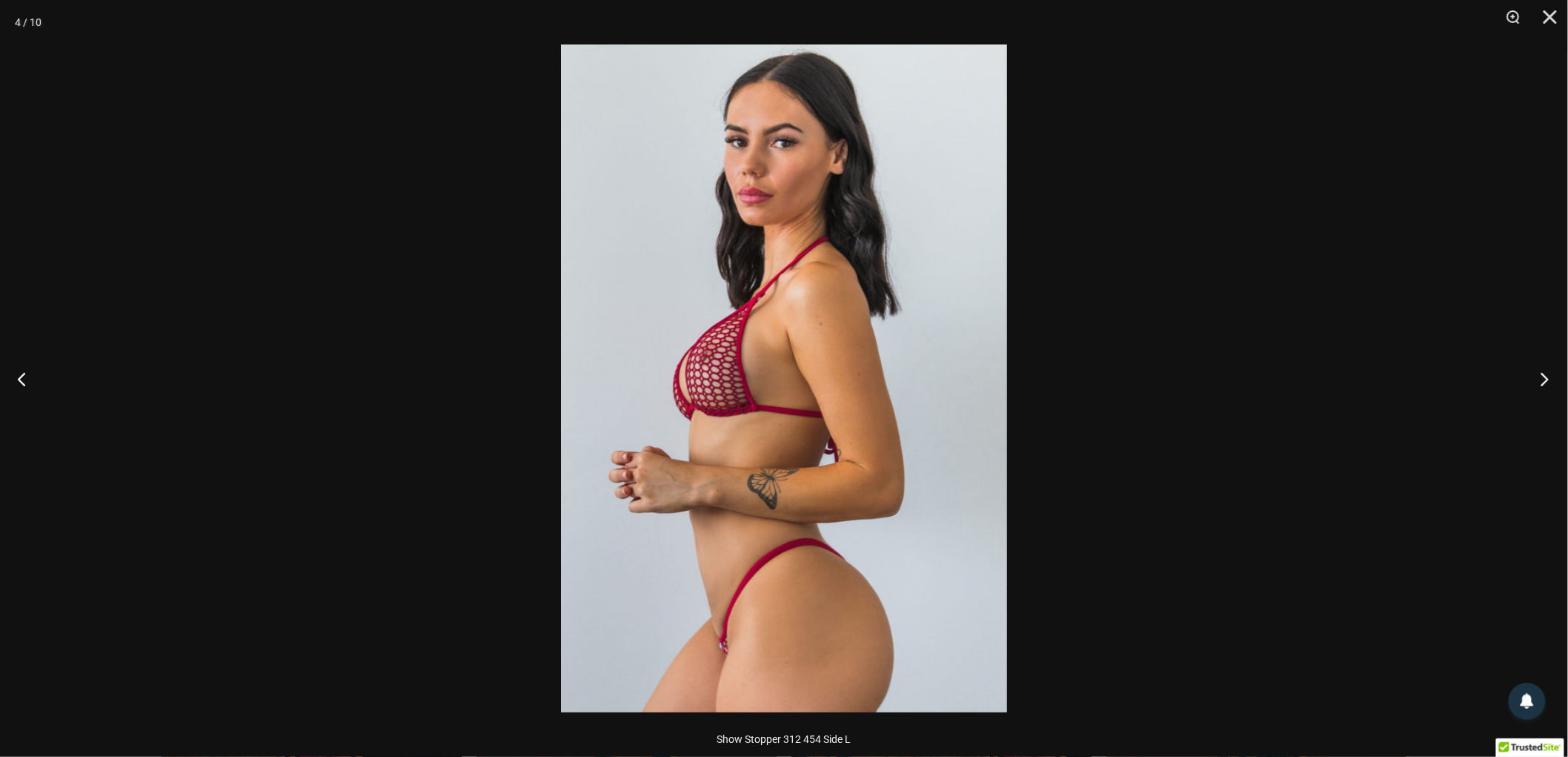 click at bounding box center (1540, 379) 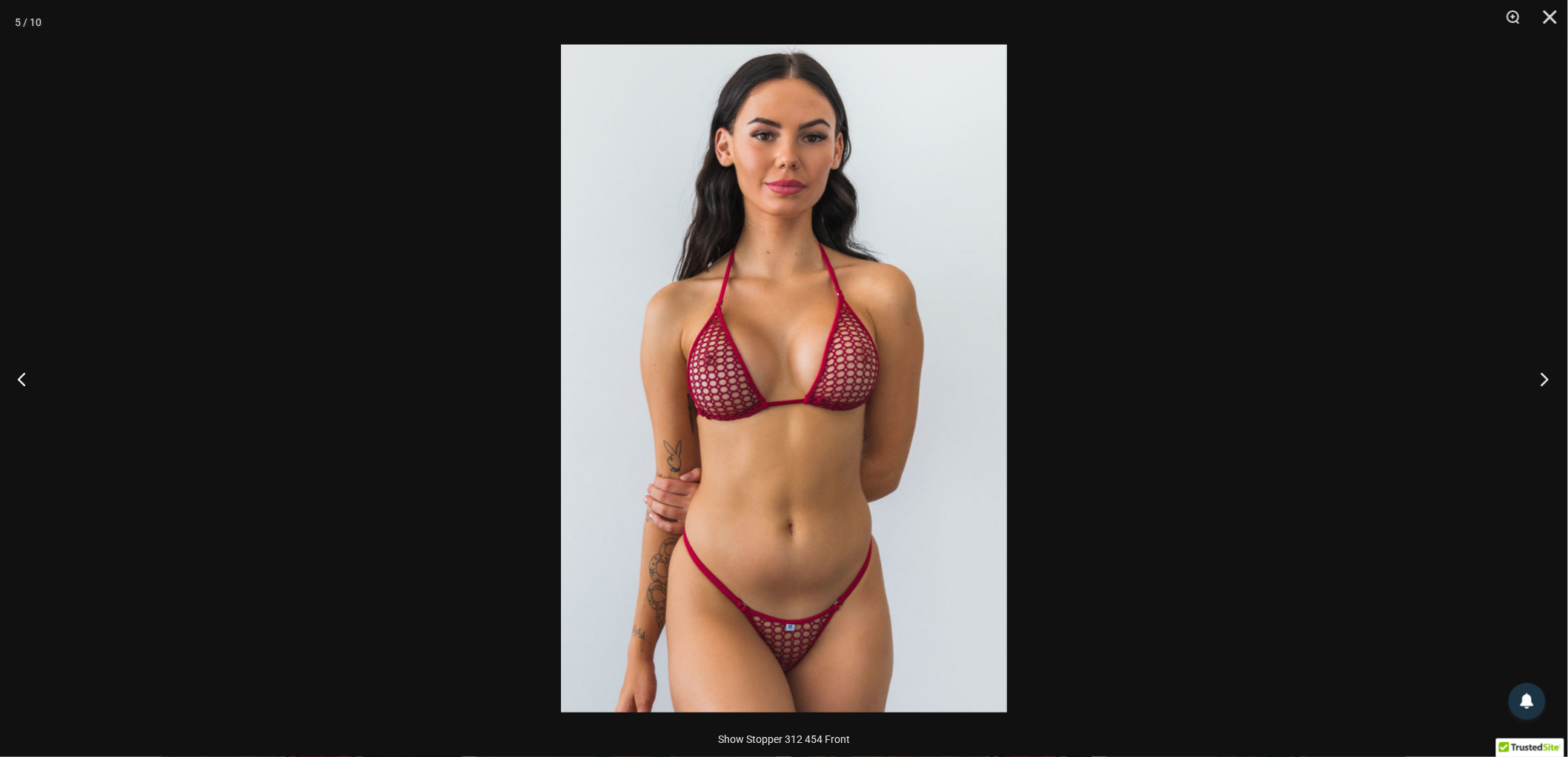 click at bounding box center (1540, 379) 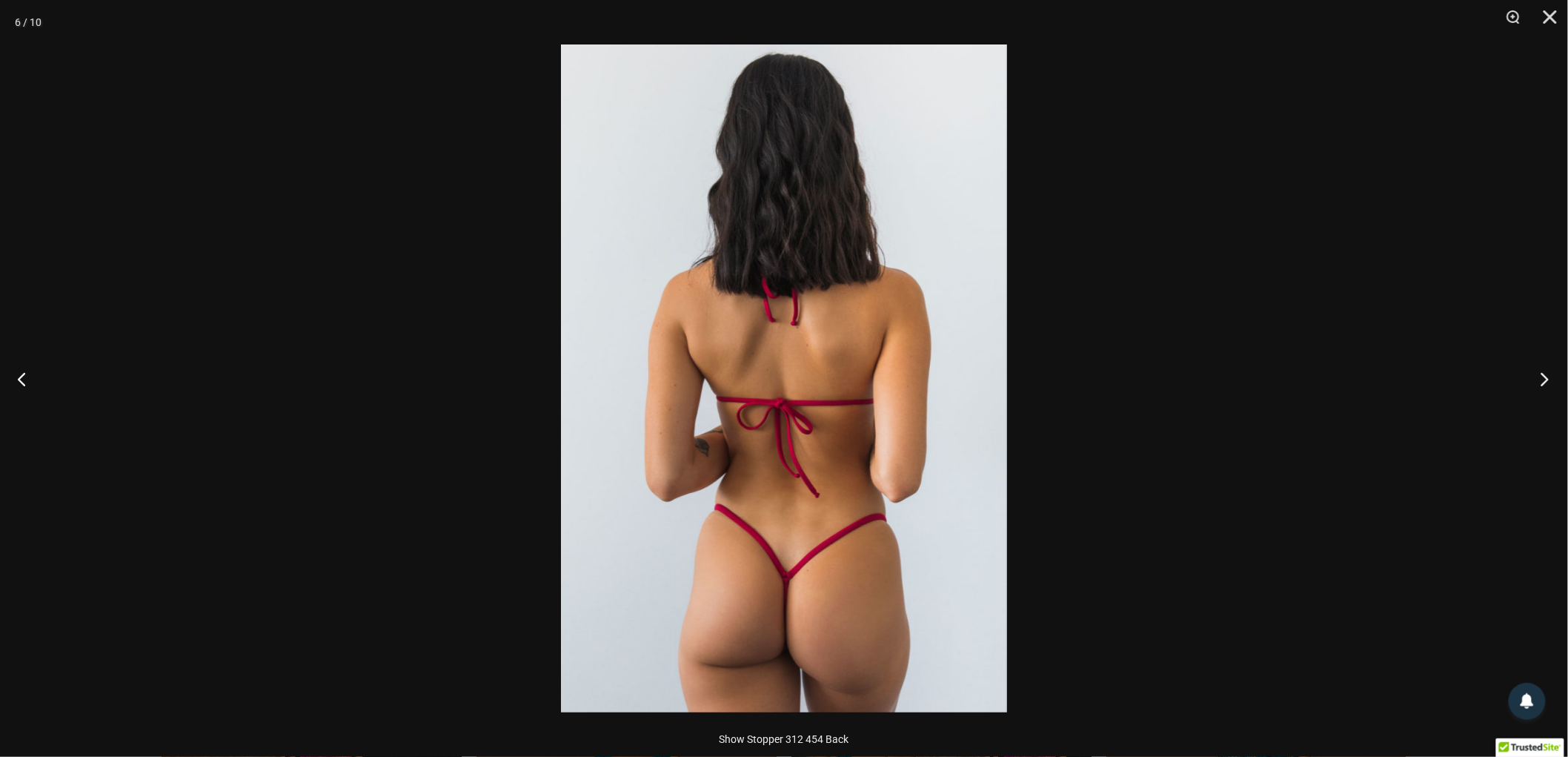 click at bounding box center (1540, 379) 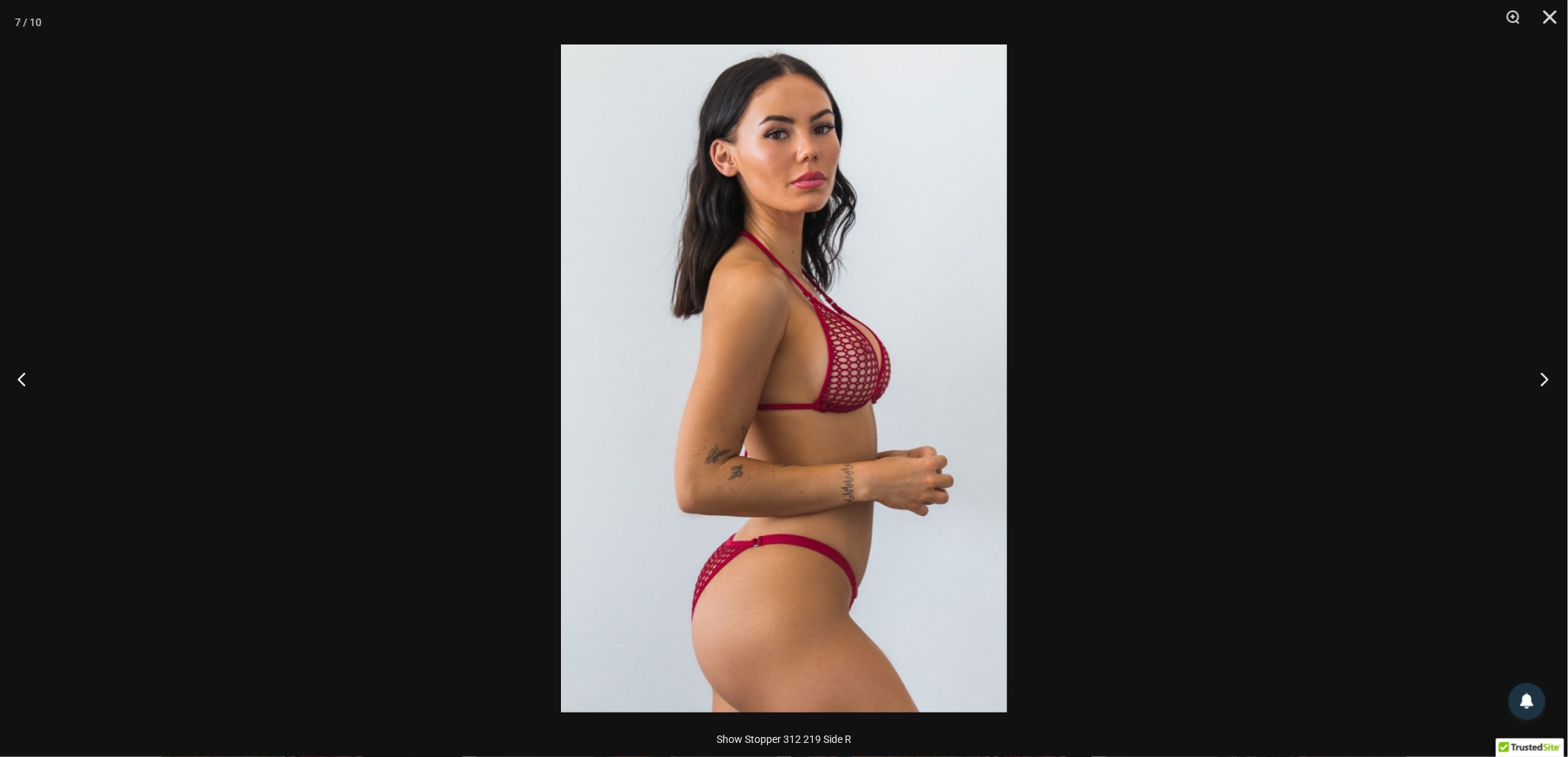 click at bounding box center [1540, 379] 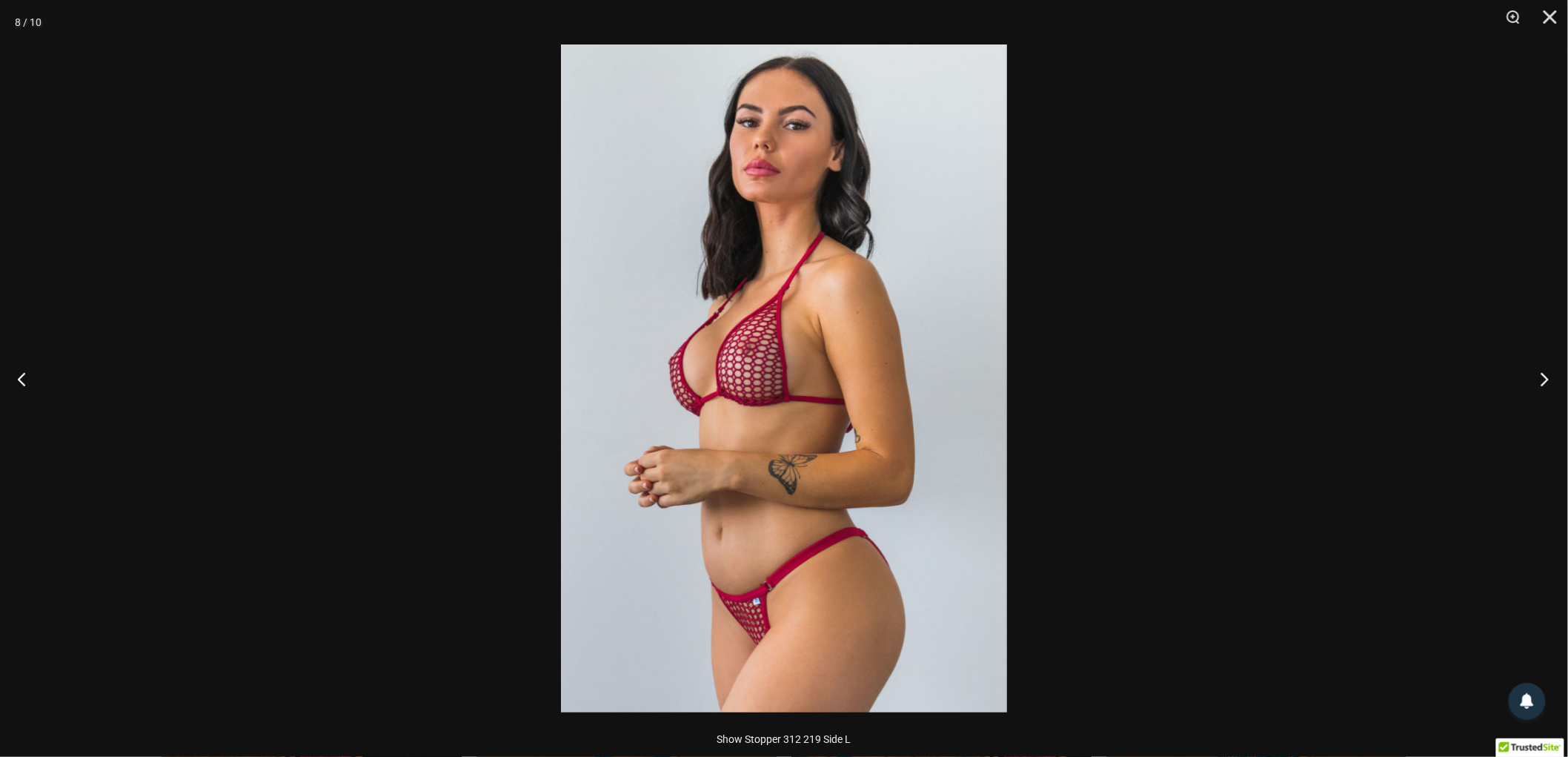 click at bounding box center [1540, 379] 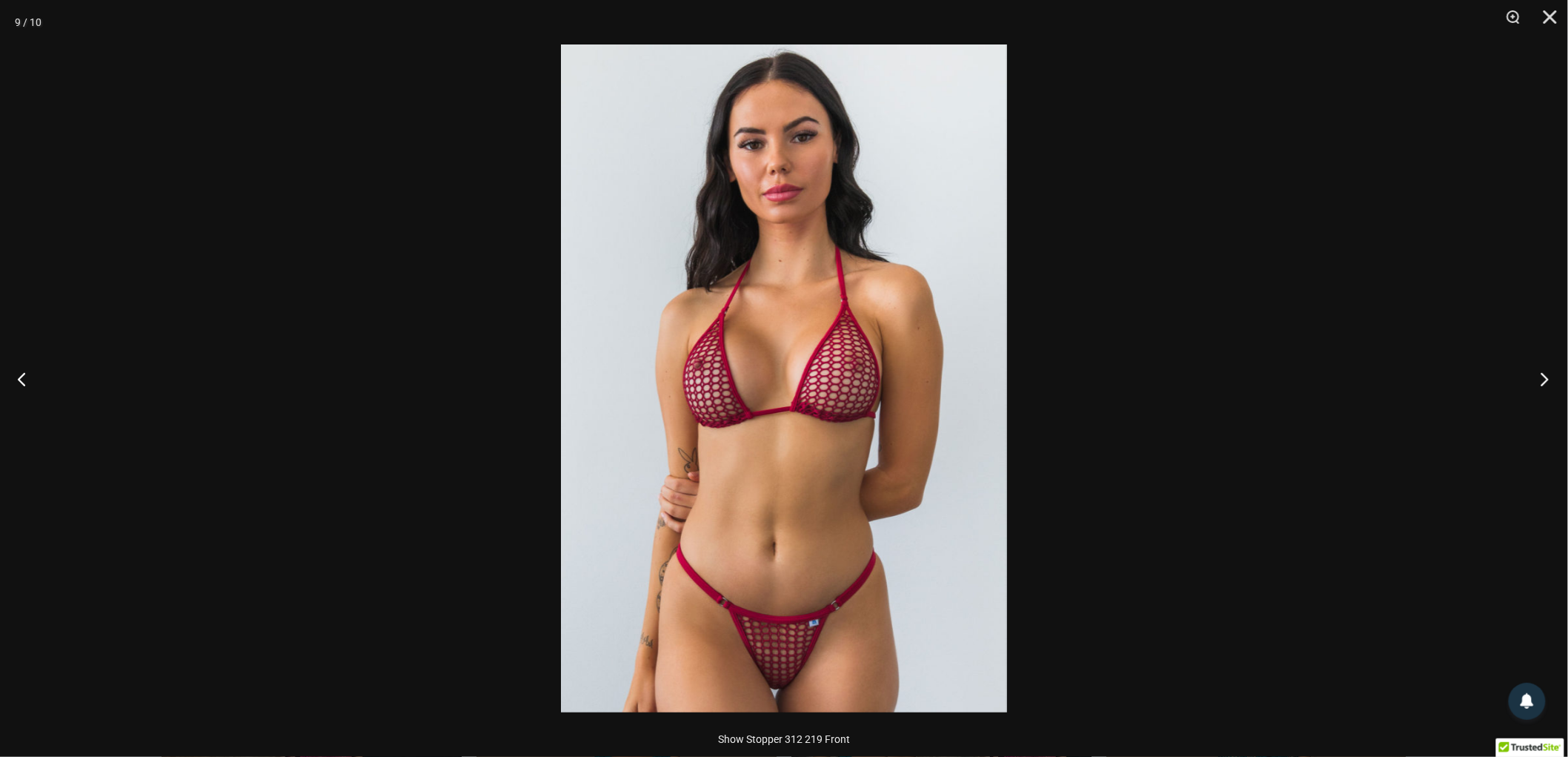 click at bounding box center (1540, 379) 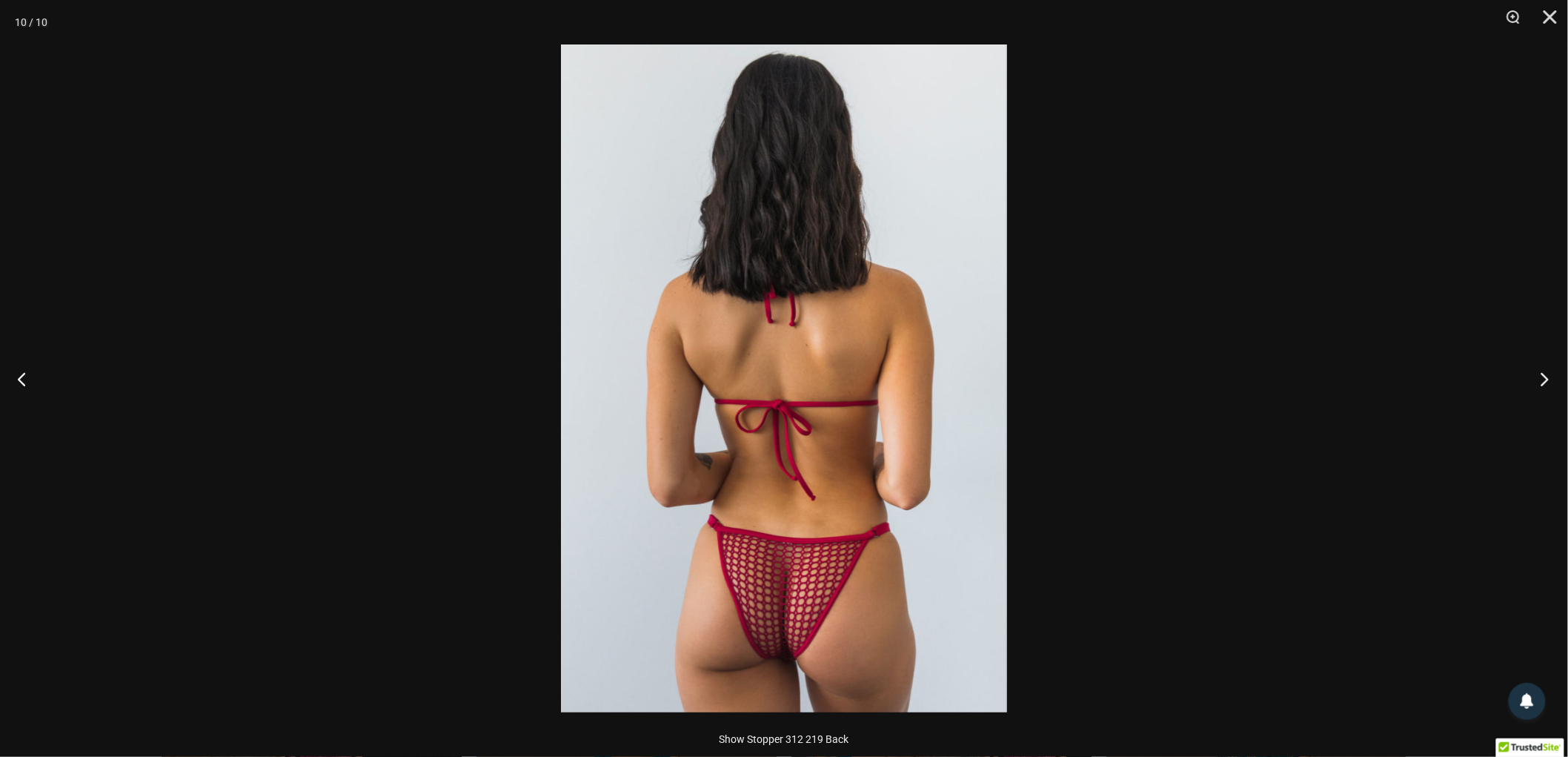 click at bounding box center (1540, 379) 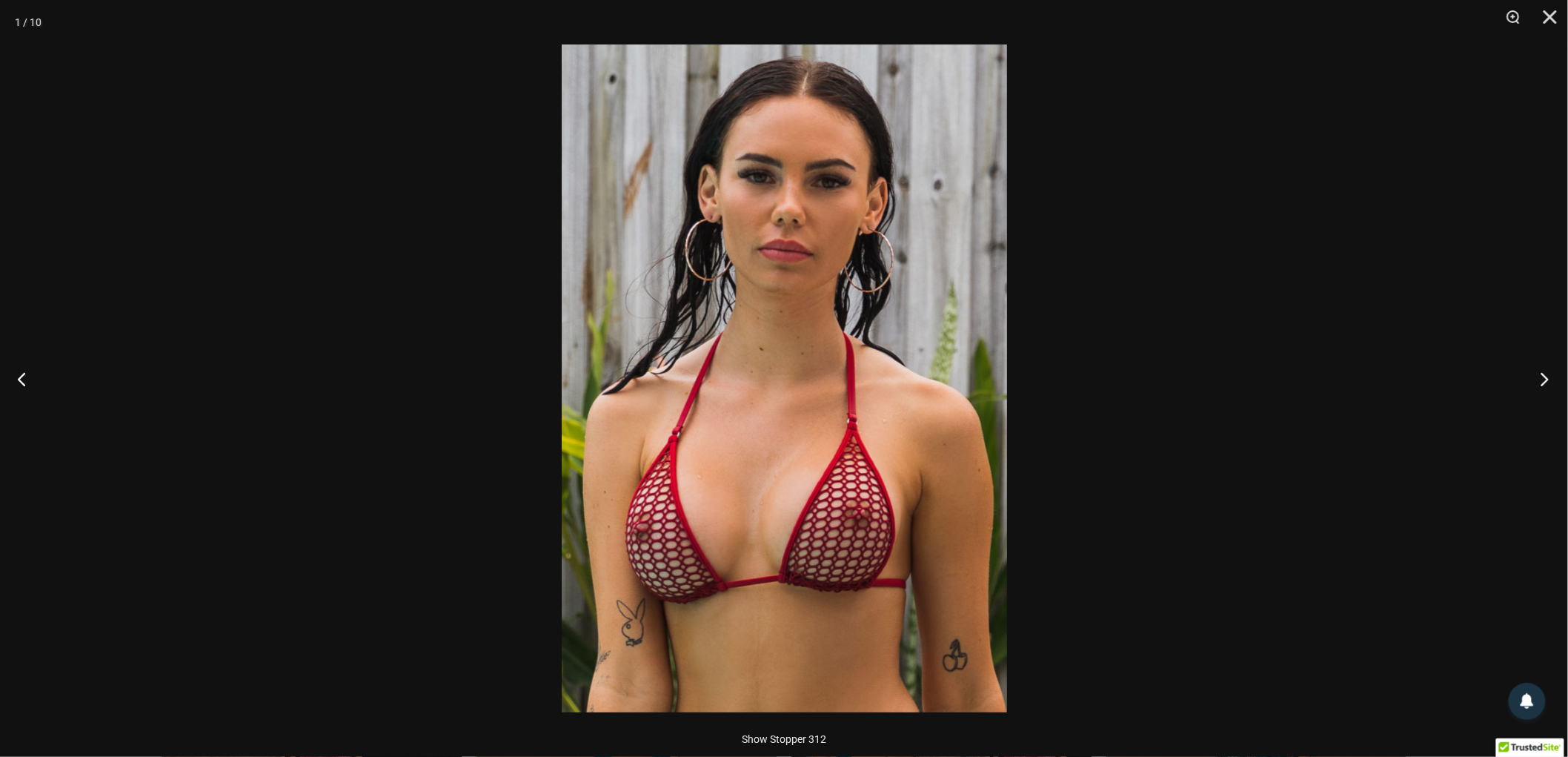 click at bounding box center (1540, 379) 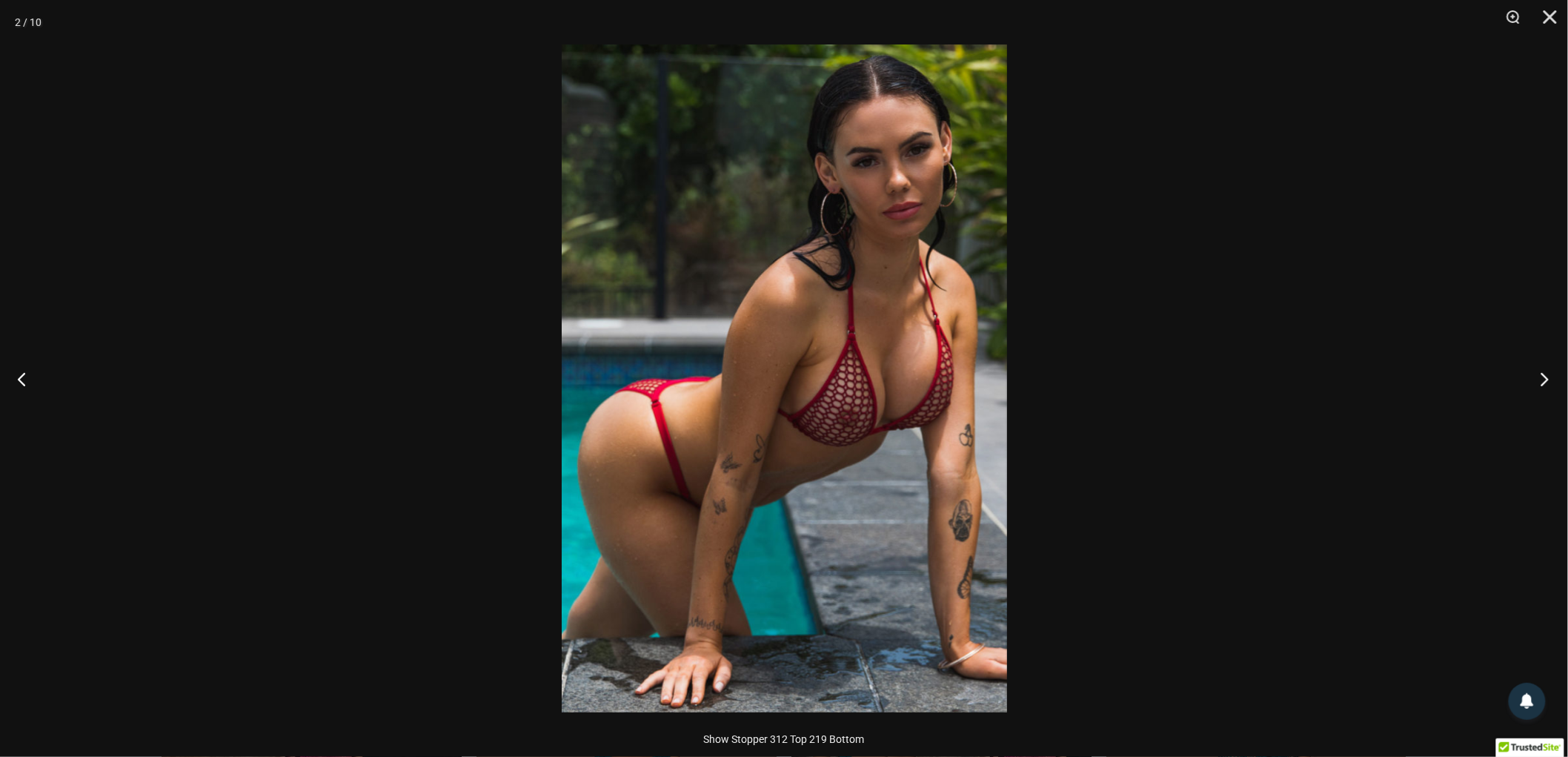 click at bounding box center (1540, 379) 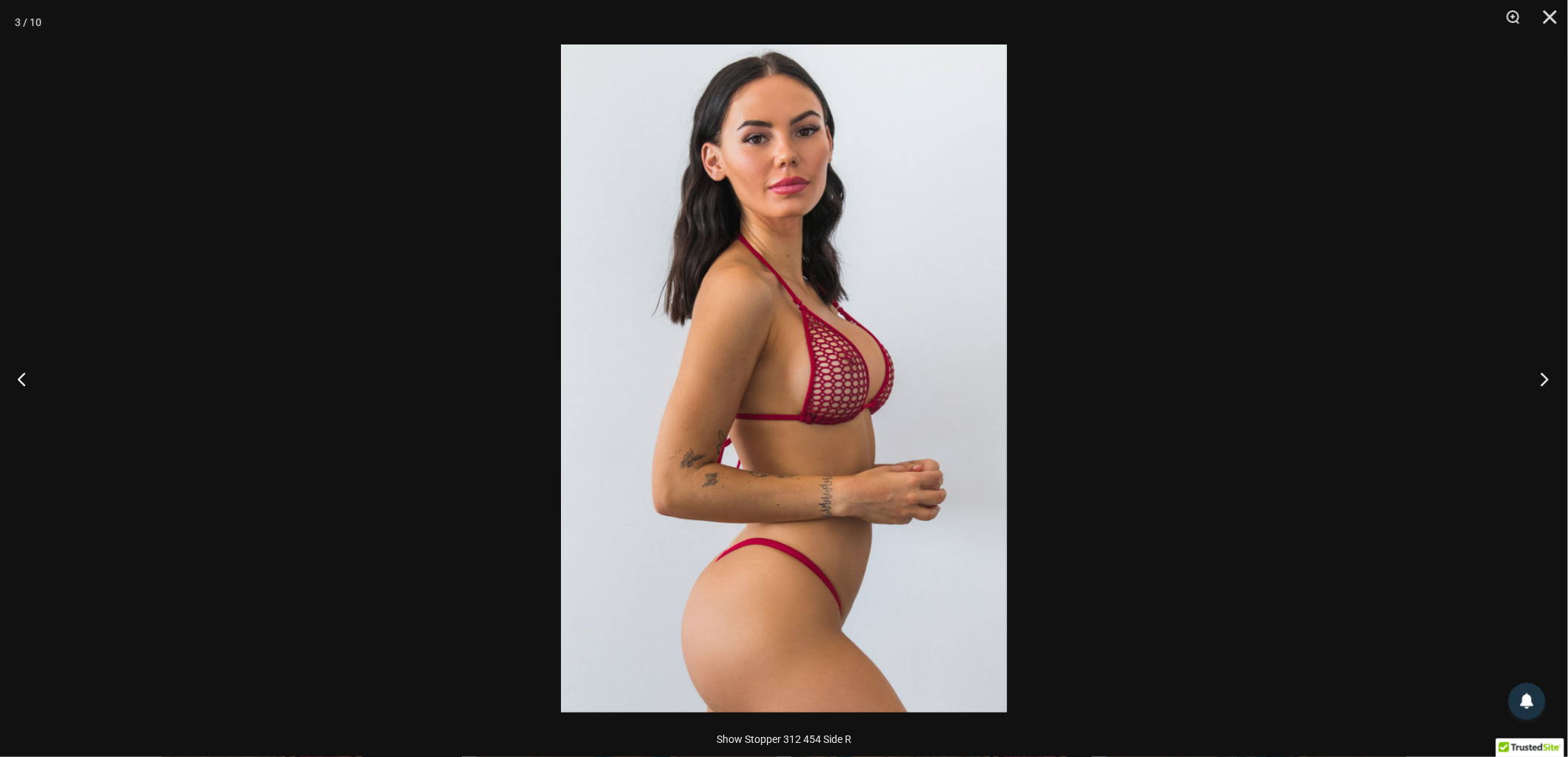 click at bounding box center (1540, 379) 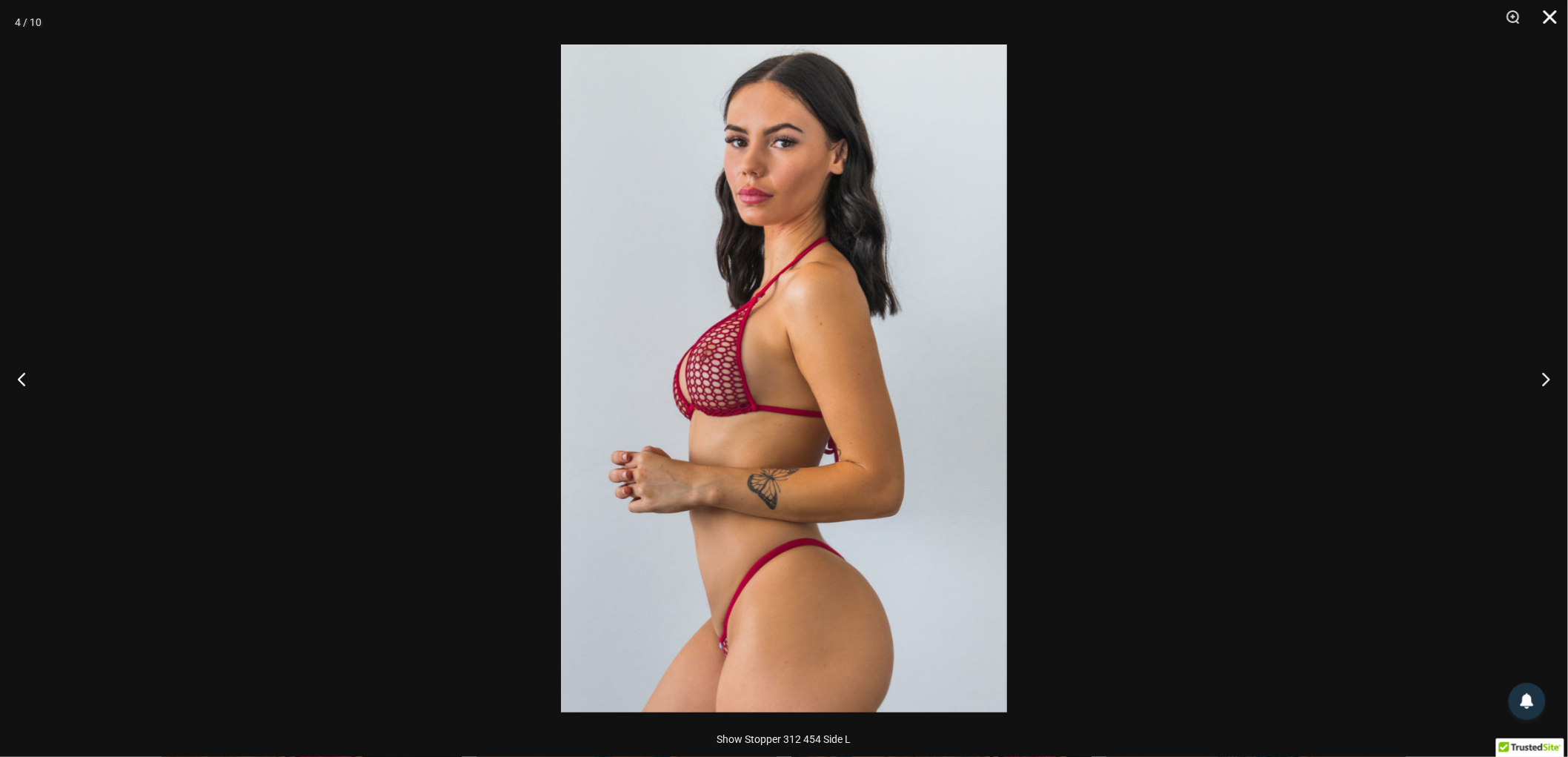 click at bounding box center [1545, 22] 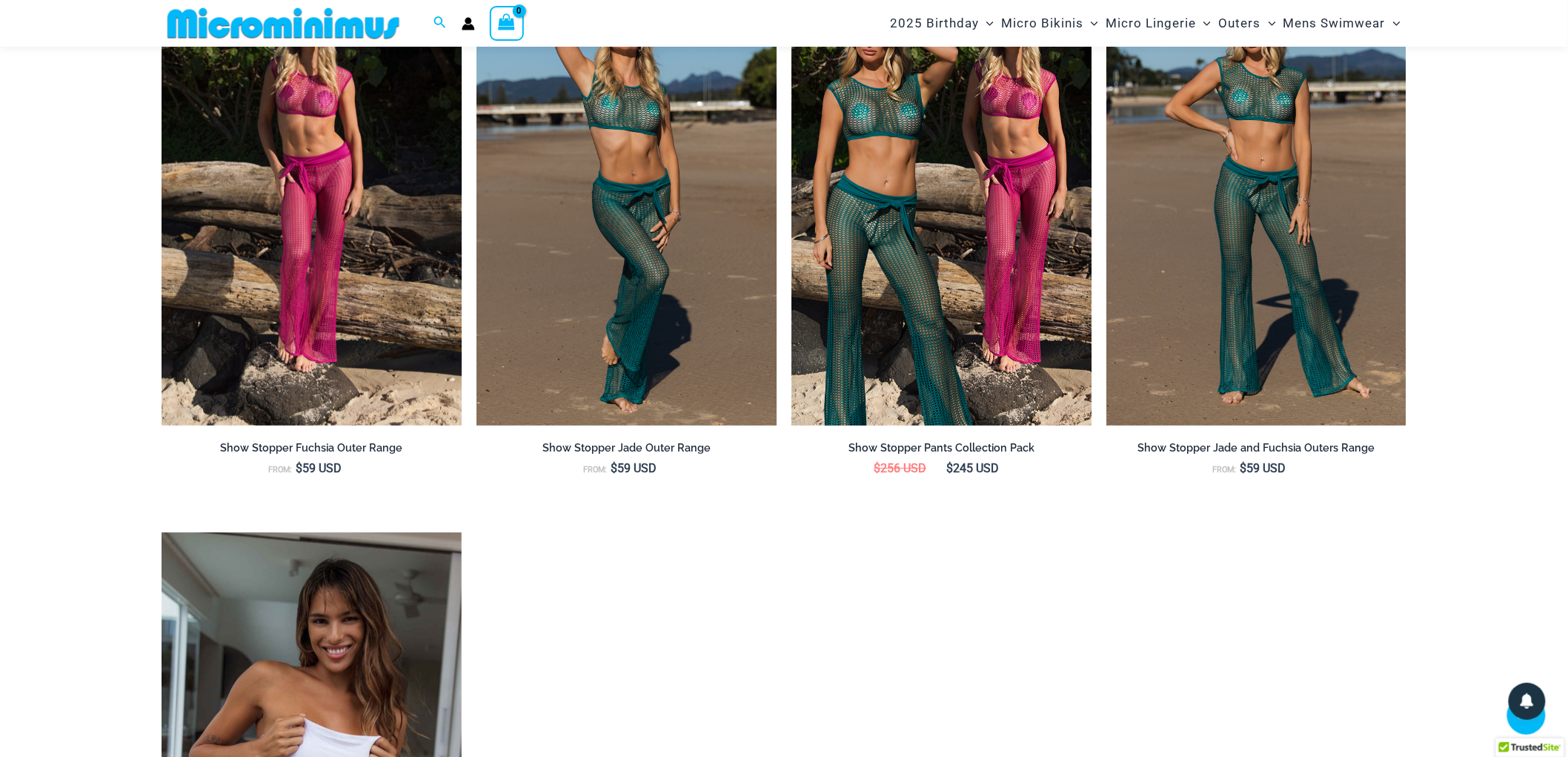 scroll, scrollTop: 2048, scrollLeft: 0, axis: vertical 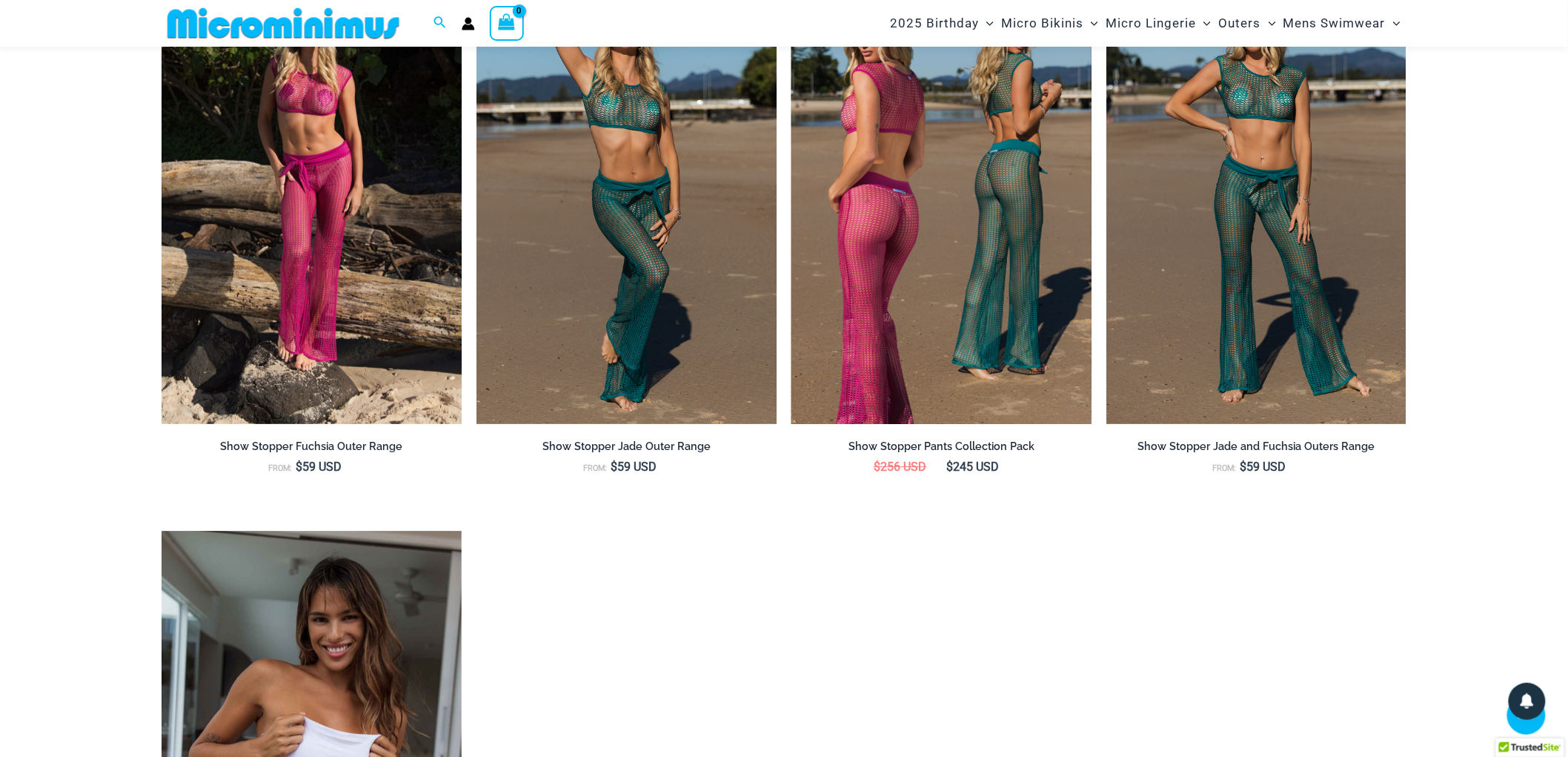 click at bounding box center [941, 199] 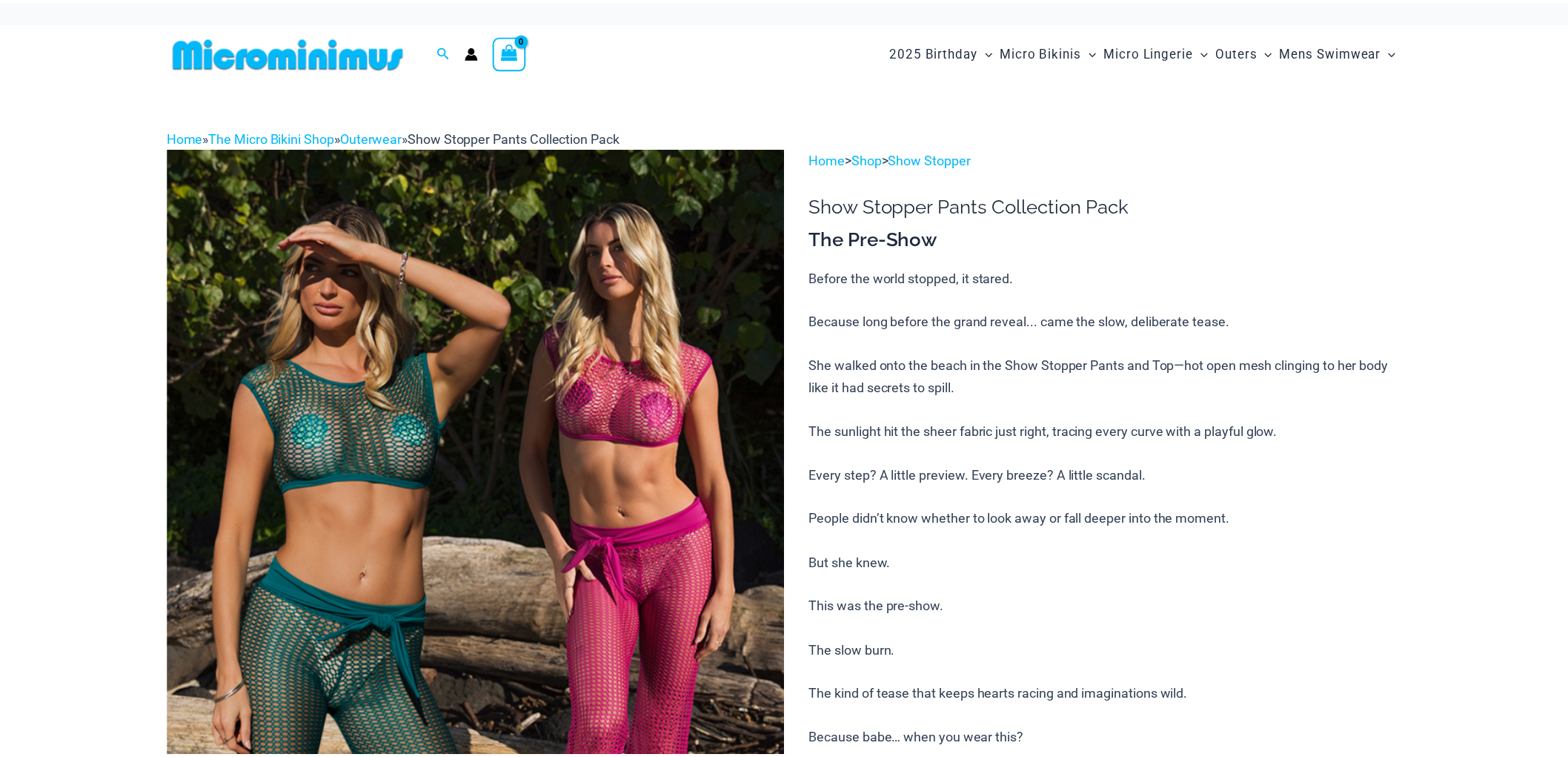 scroll, scrollTop: 0, scrollLeft: 0, axis: both 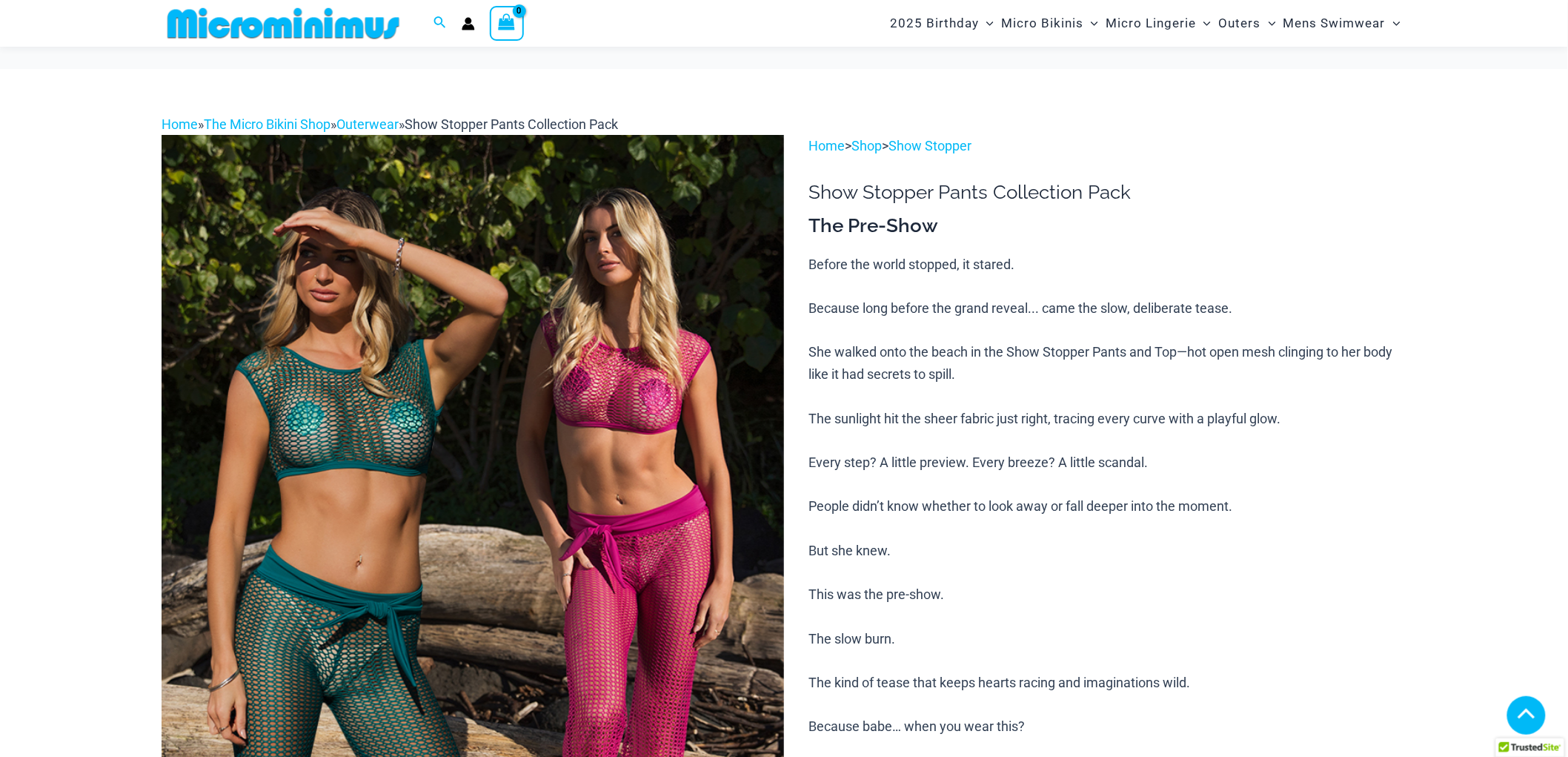 click at bounding box center (260, 1232) 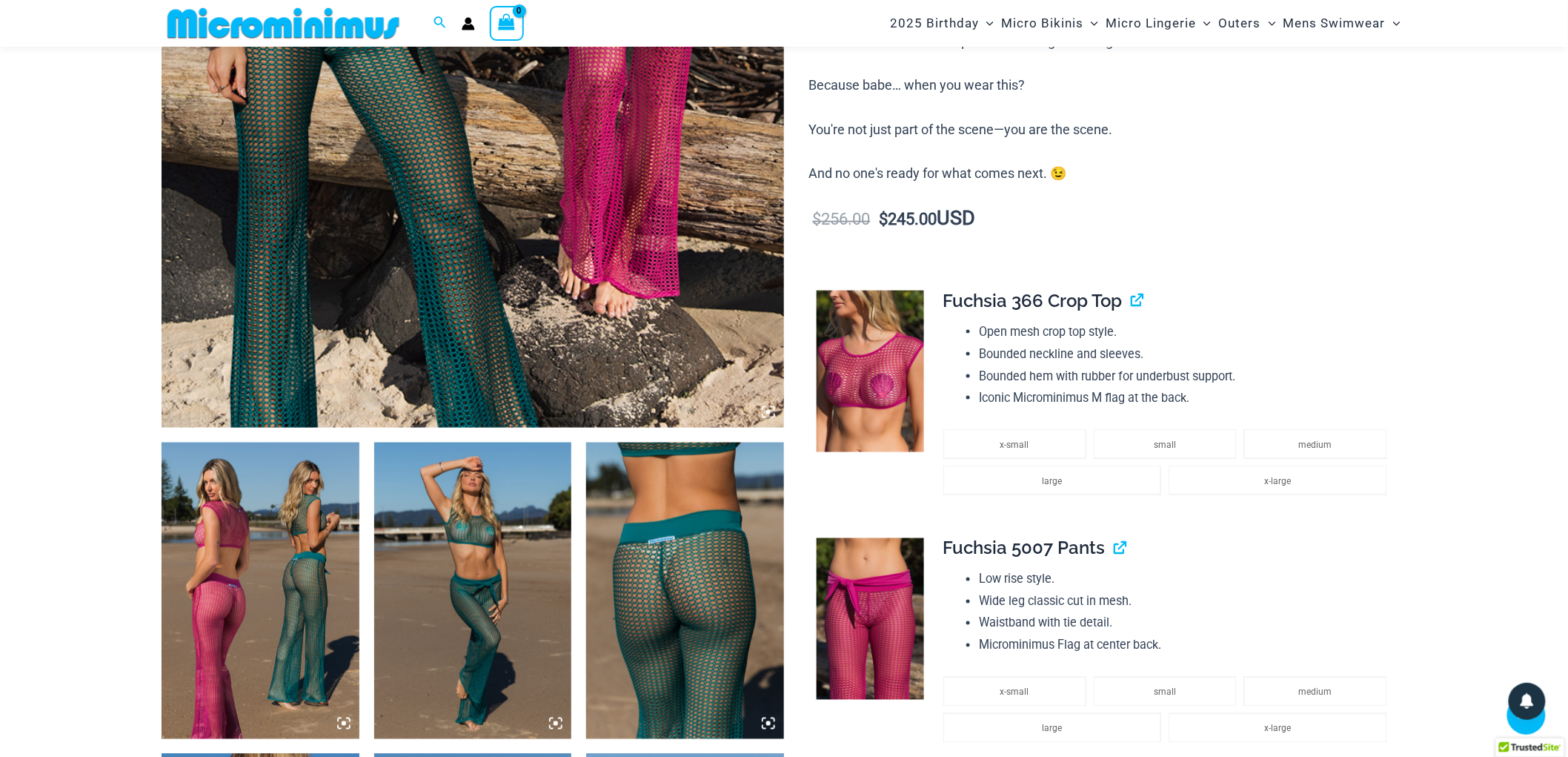scroll, scrollTop: 819, scrollLeft: 0, axis: vertical 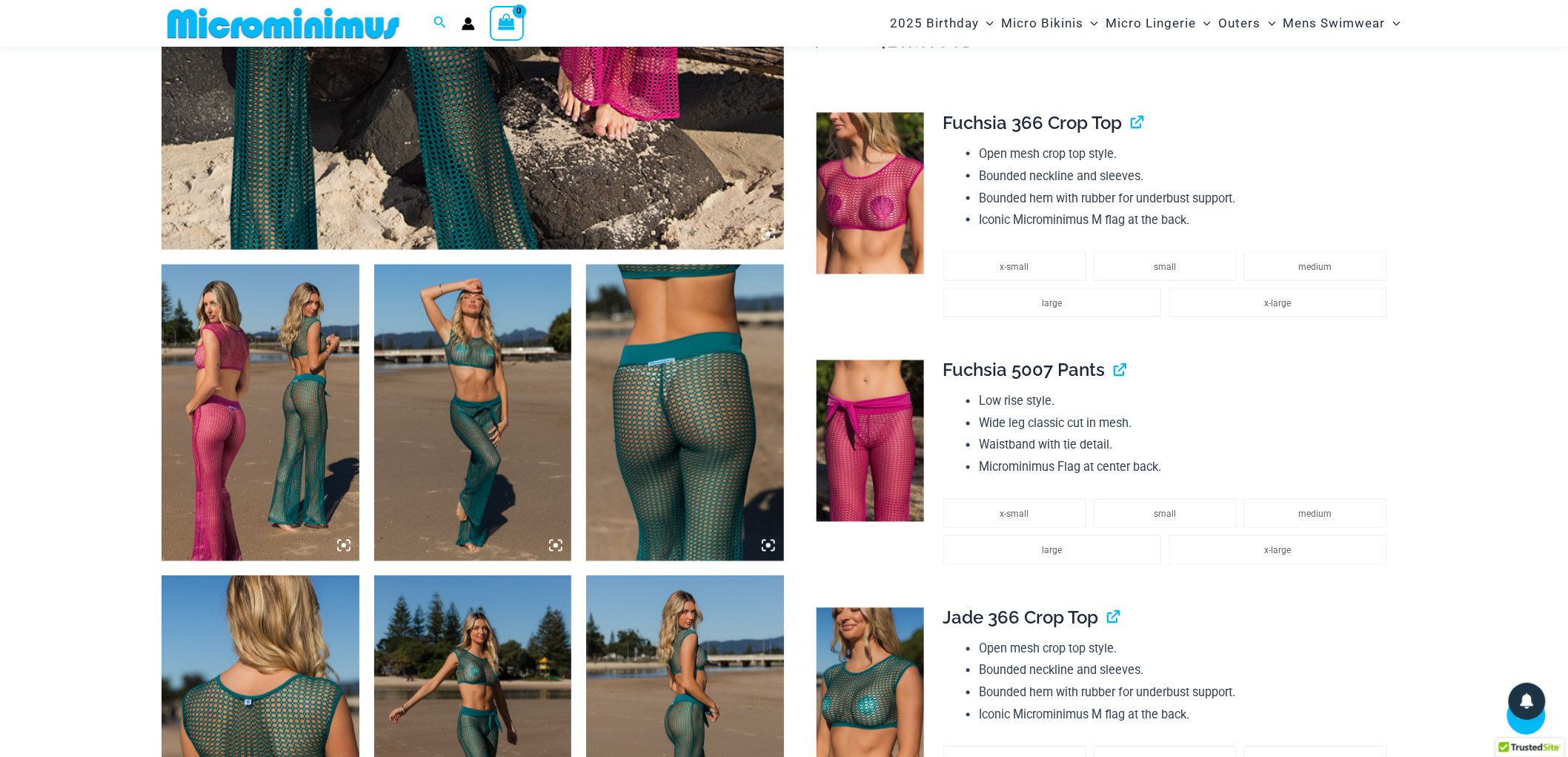click at bounding box center (260, 413) 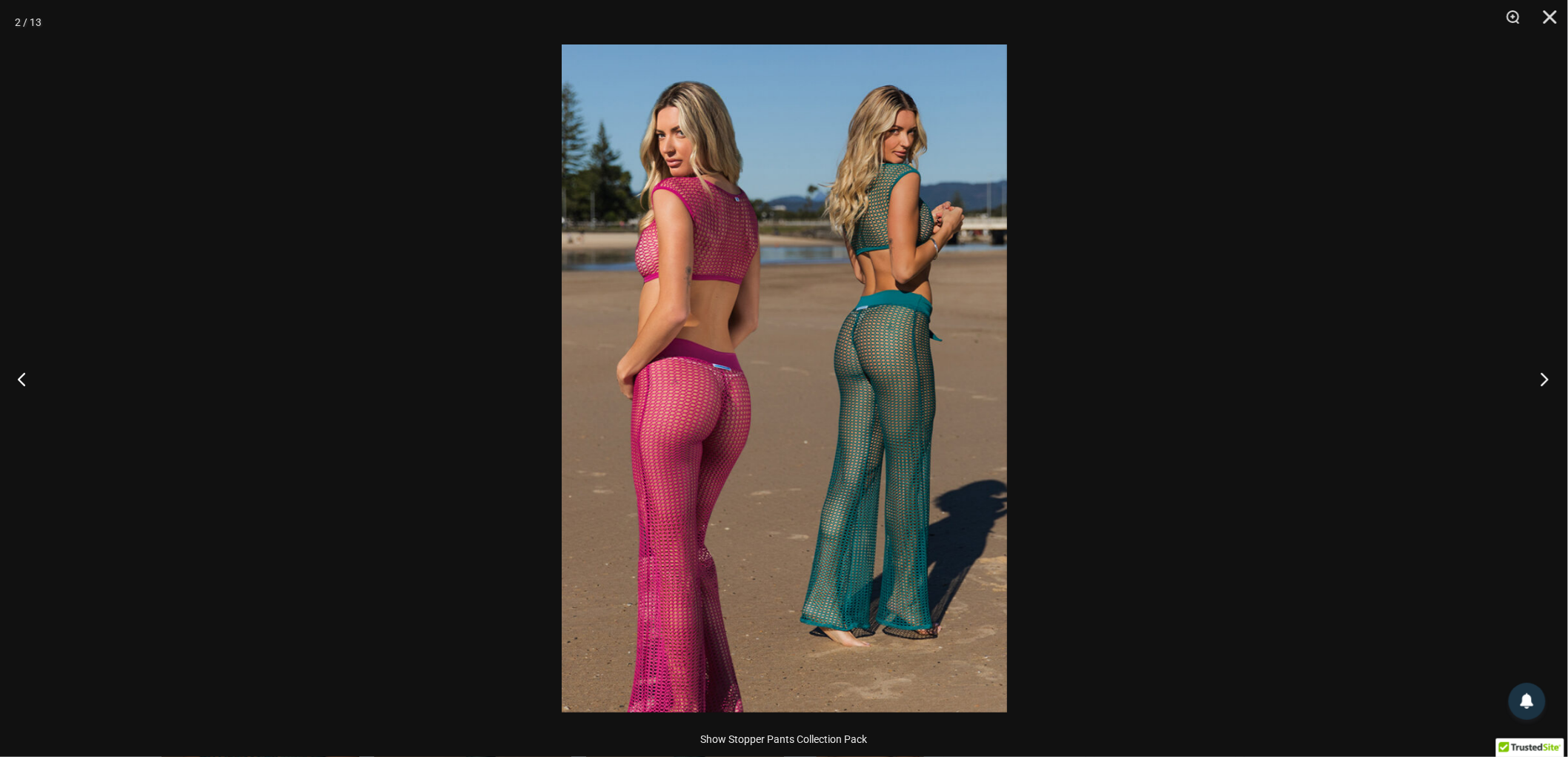 click at bounding box center (1540, 379) 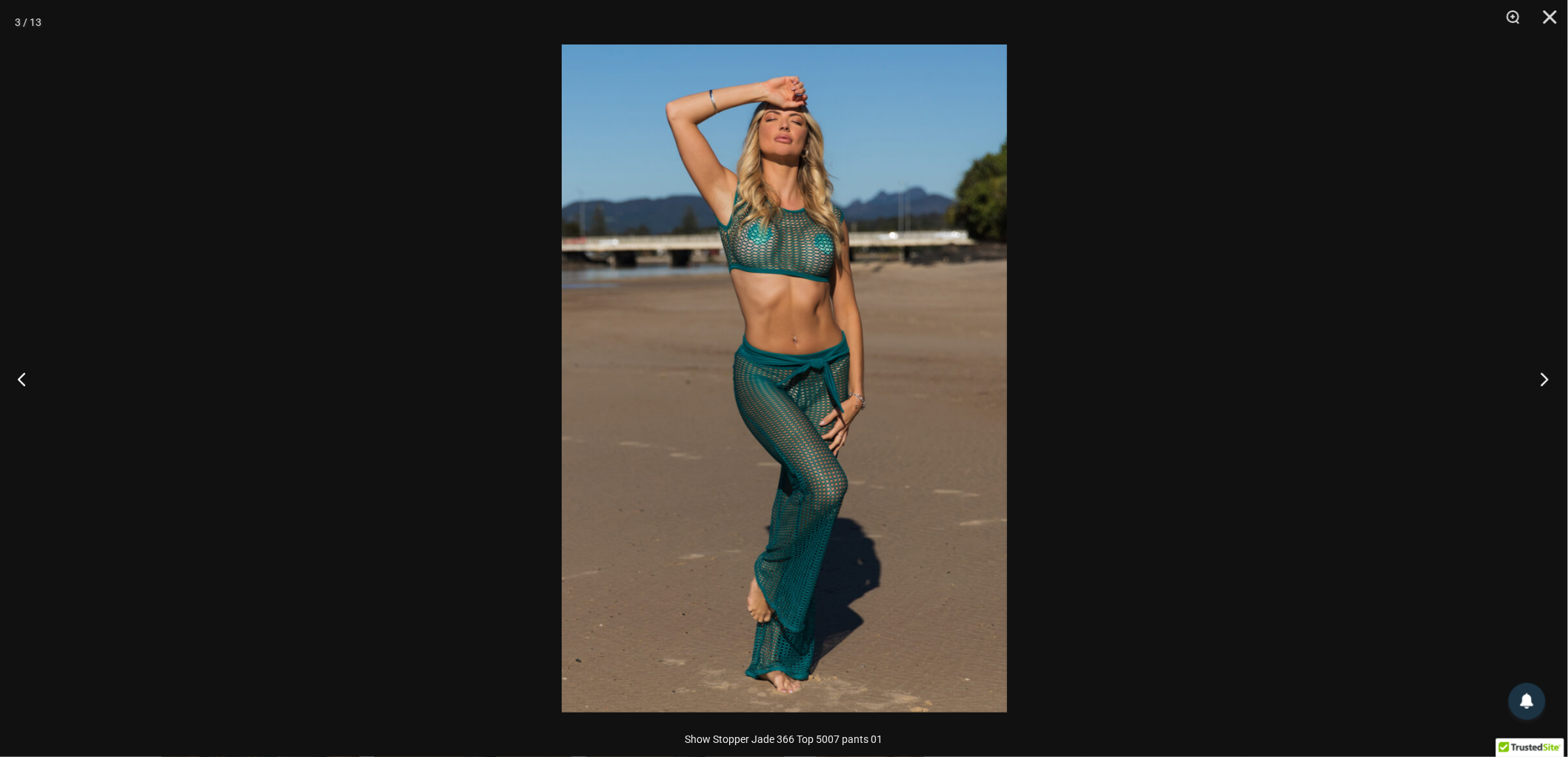 click at bounding box center (1540, 379) 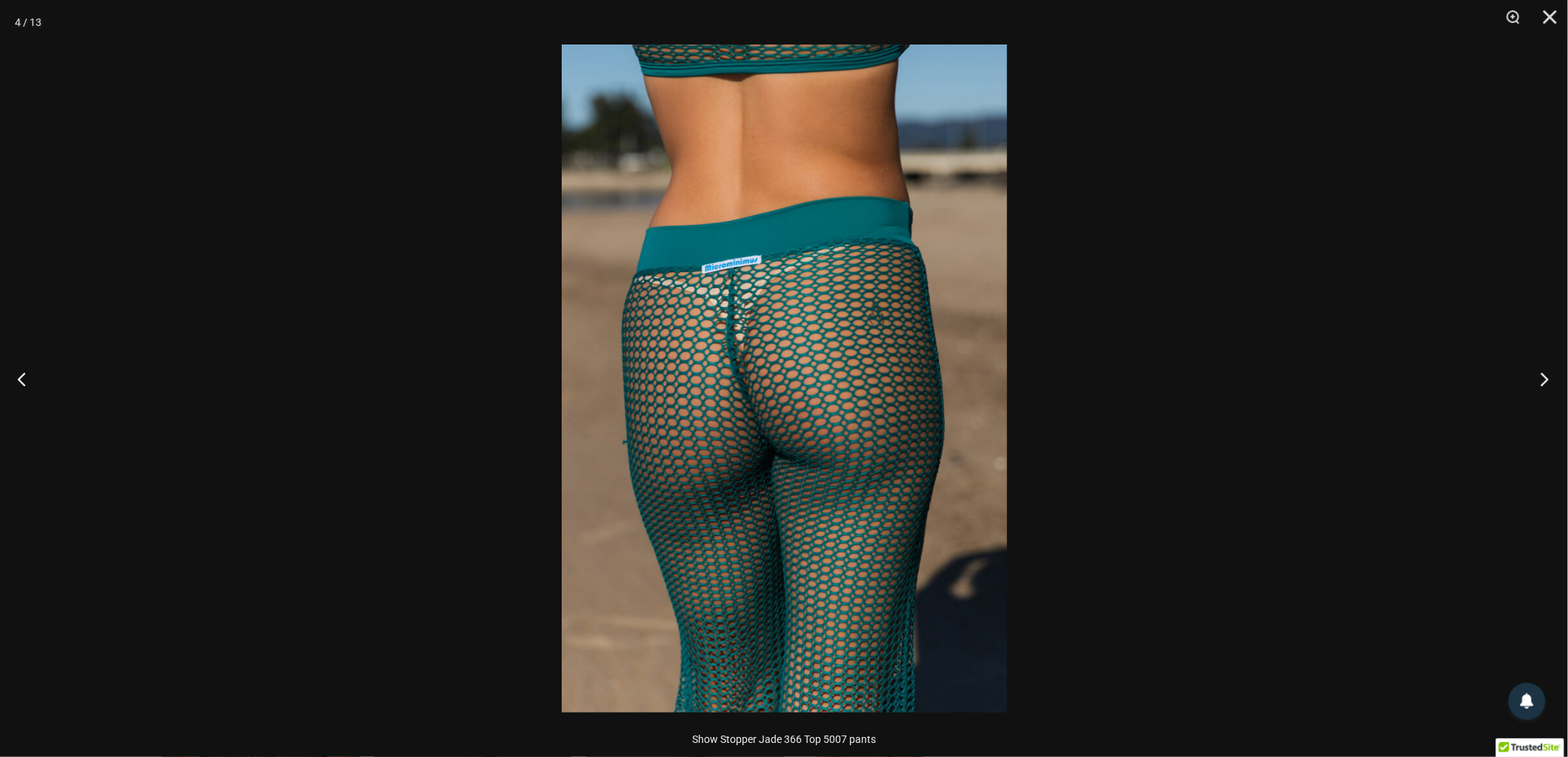 click at bounding box center (1540, 379) 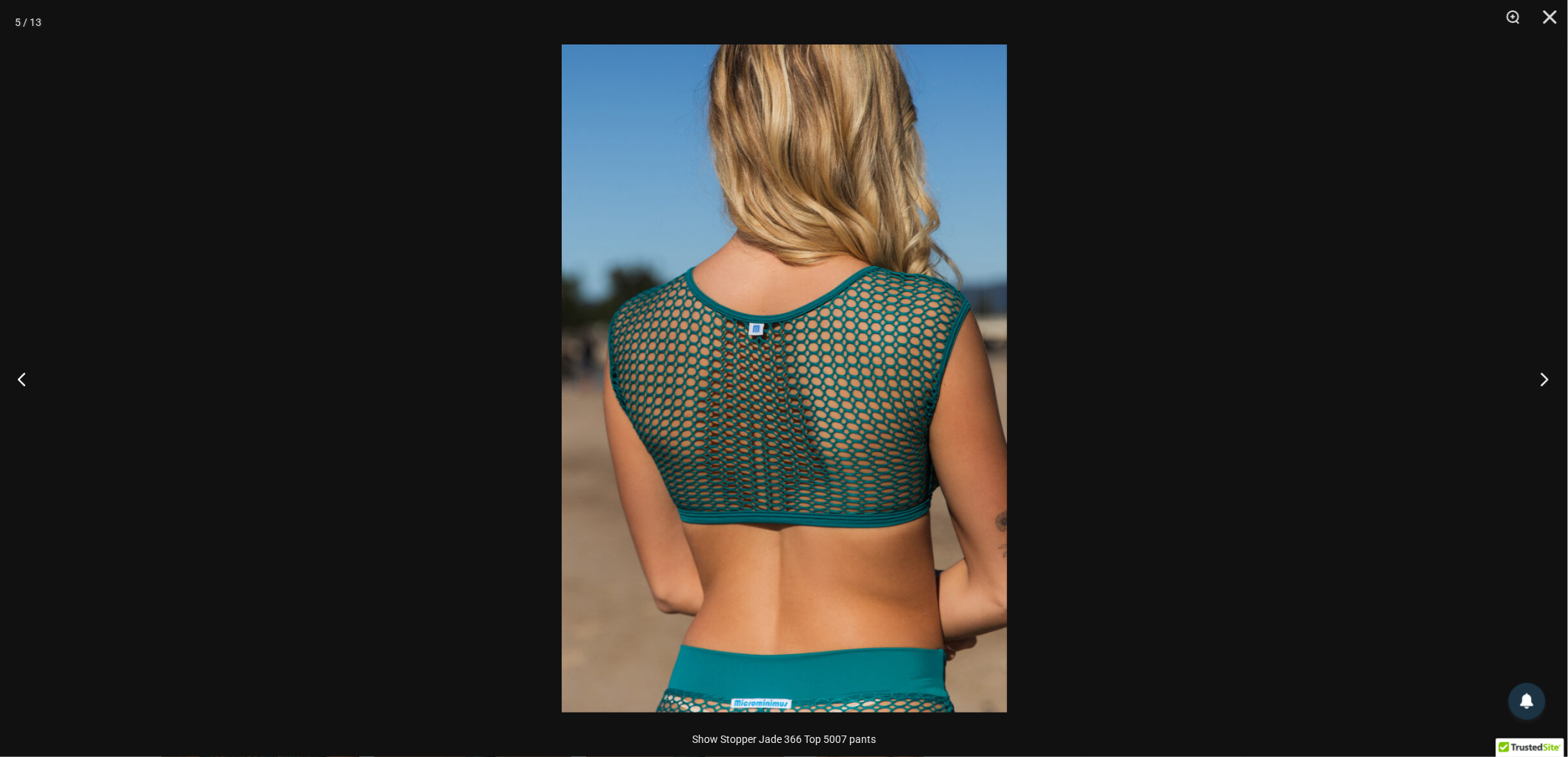 click at bounding box center (1540, 379) 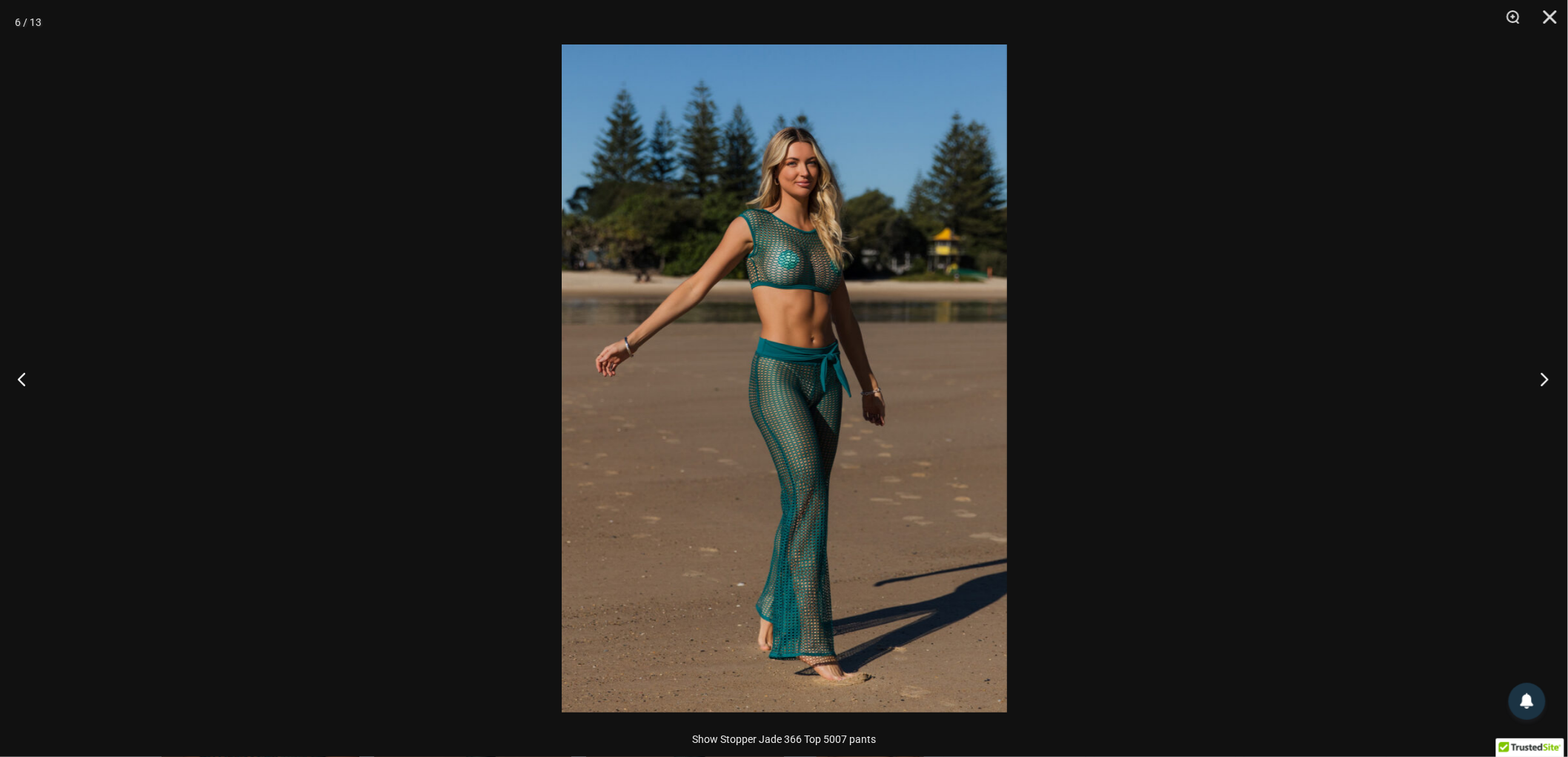click at bounding box center [1540, 379] 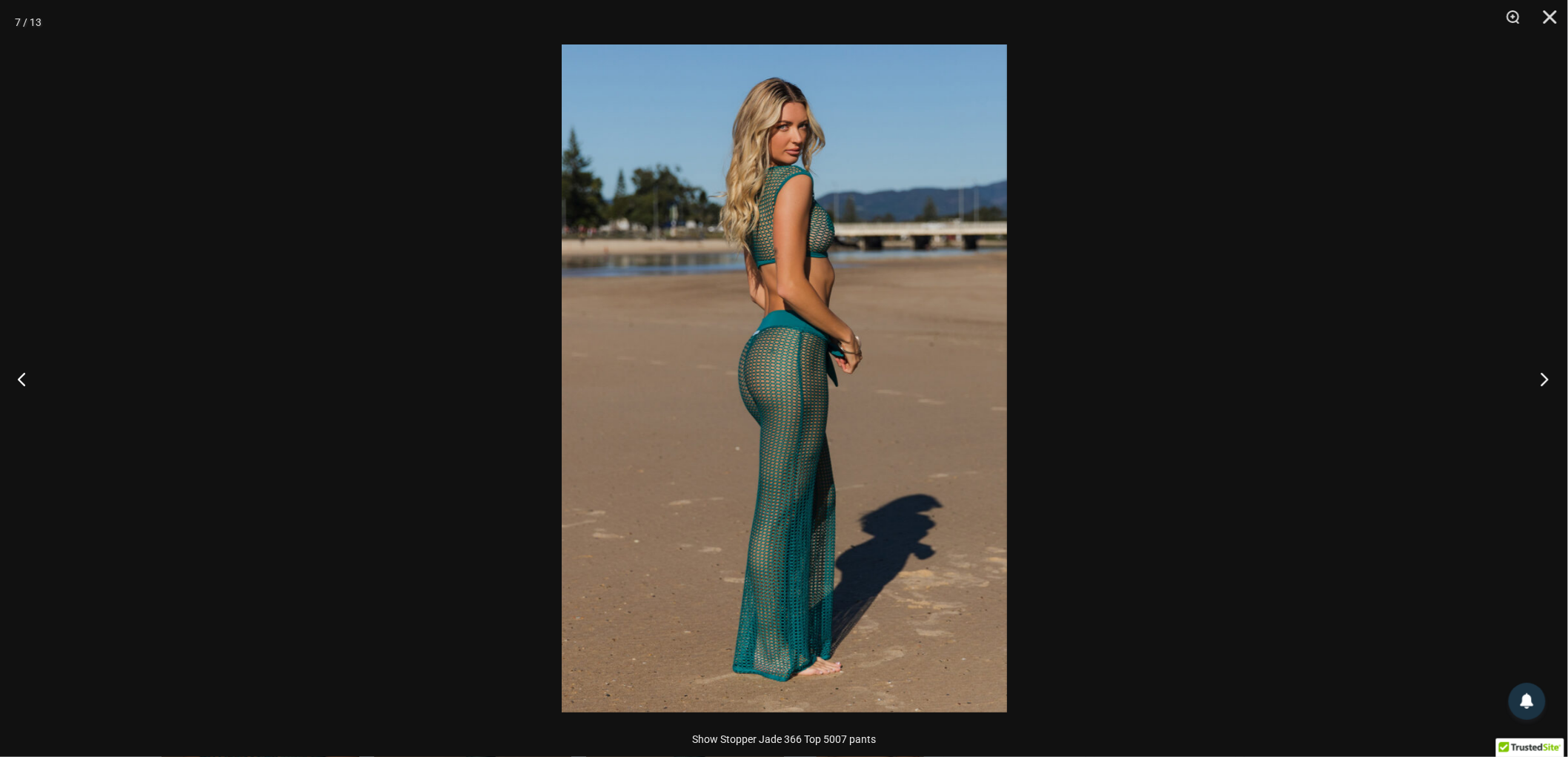 click at bounding box center [1540, 379] 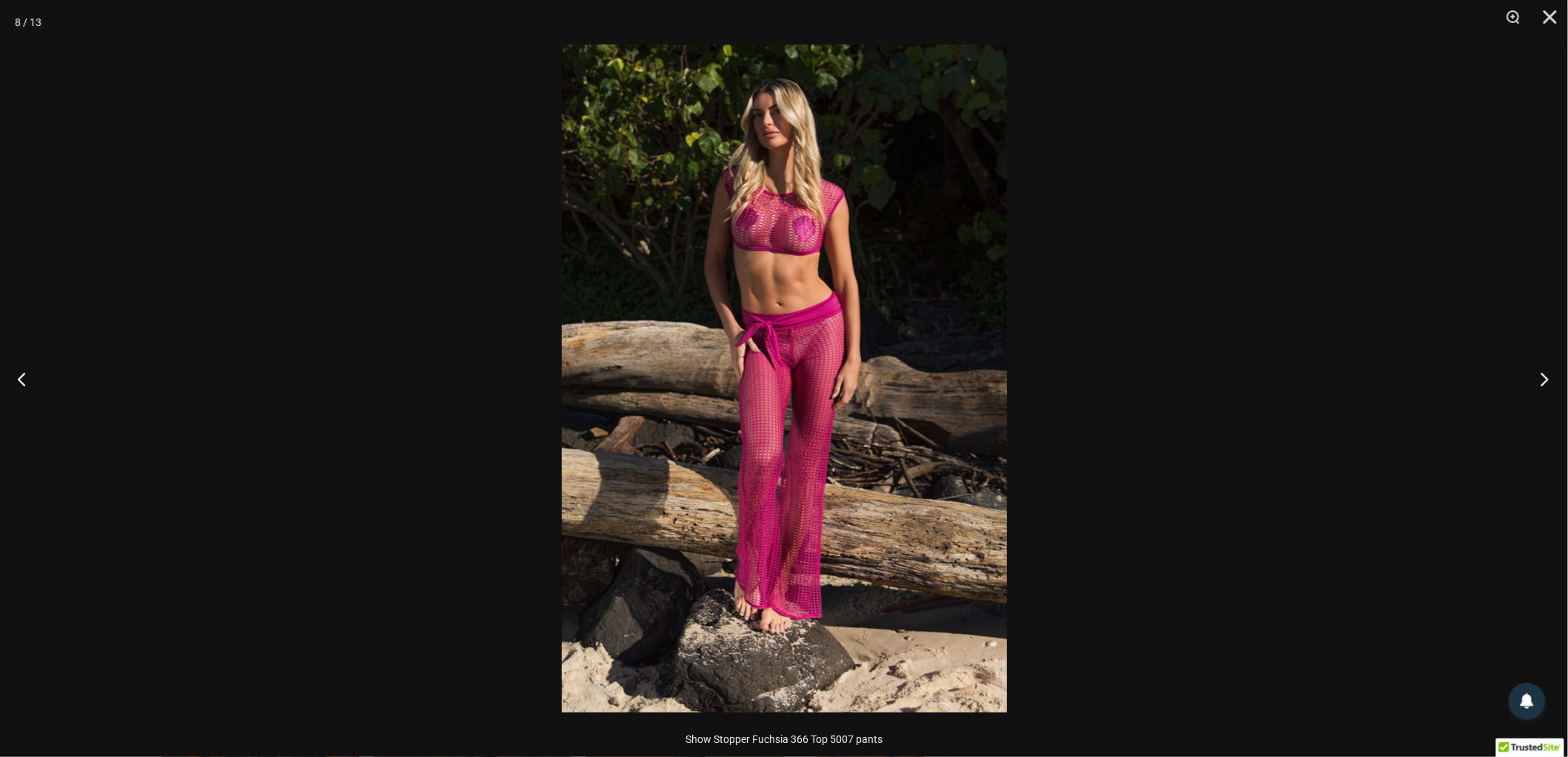 click at bounding box center [1540, 379] 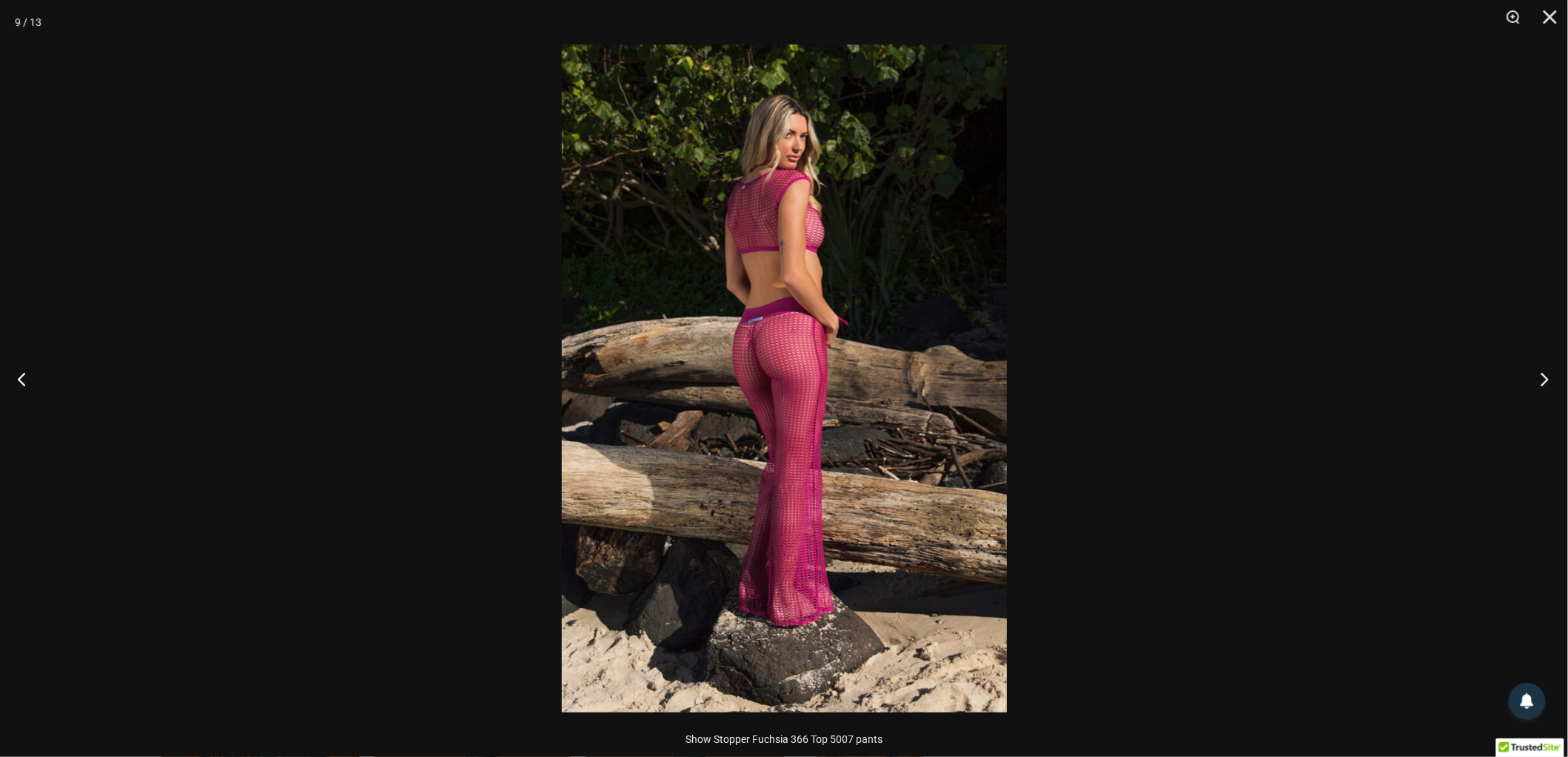 click at bounding box center [1540, 379] 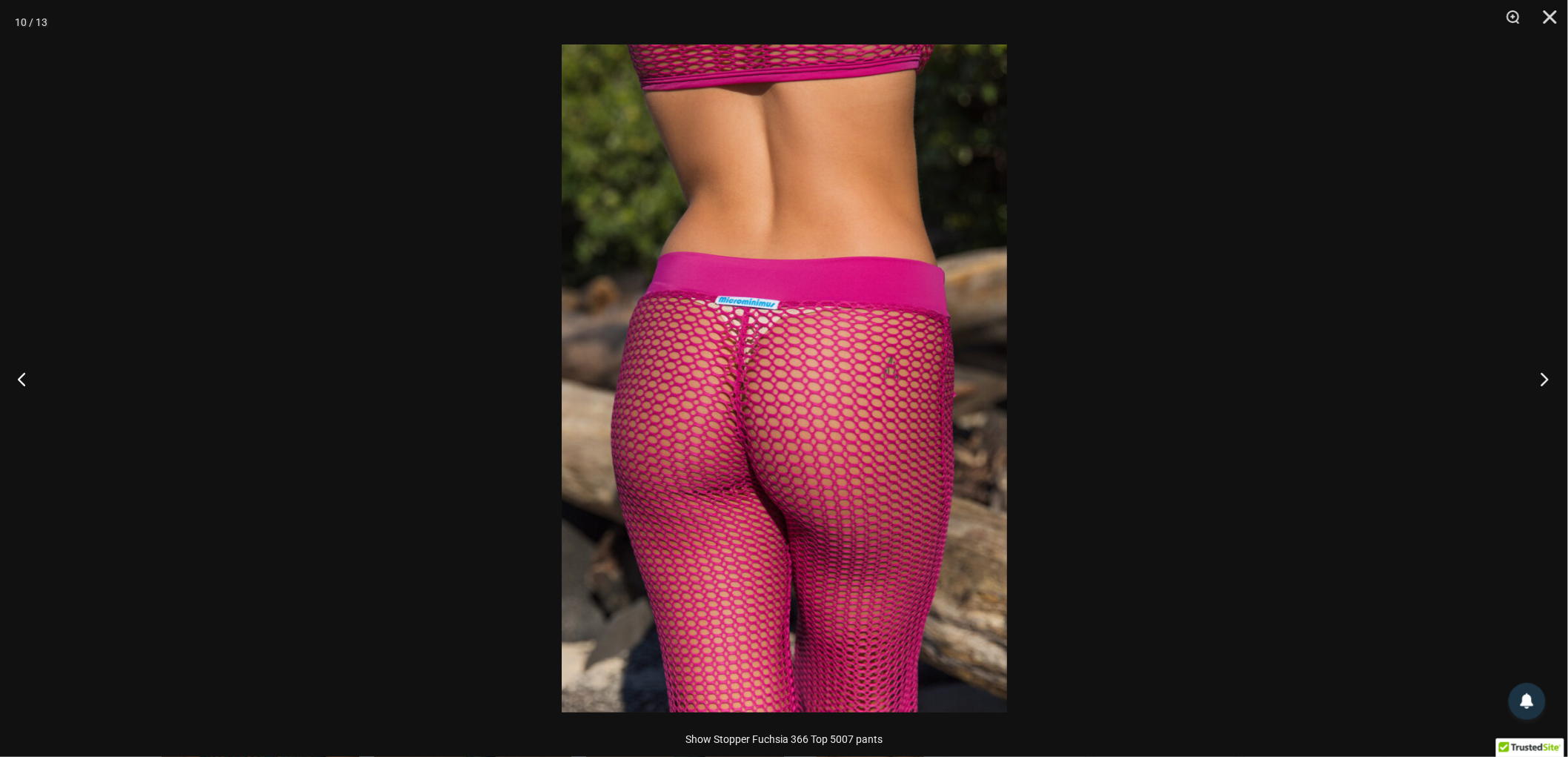click at bounding box center (1540, 379) 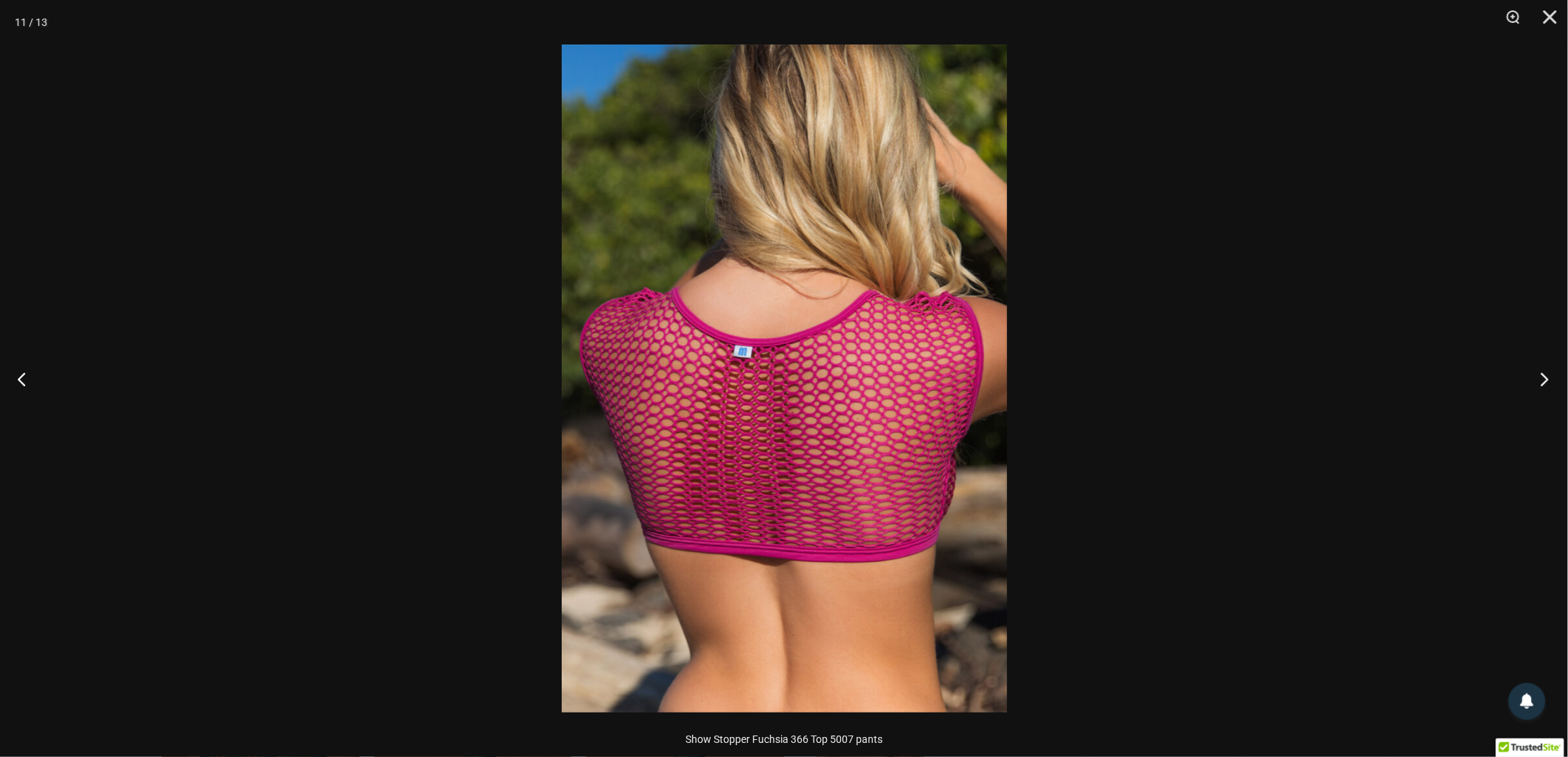 click at bounding box center [1540, 379] 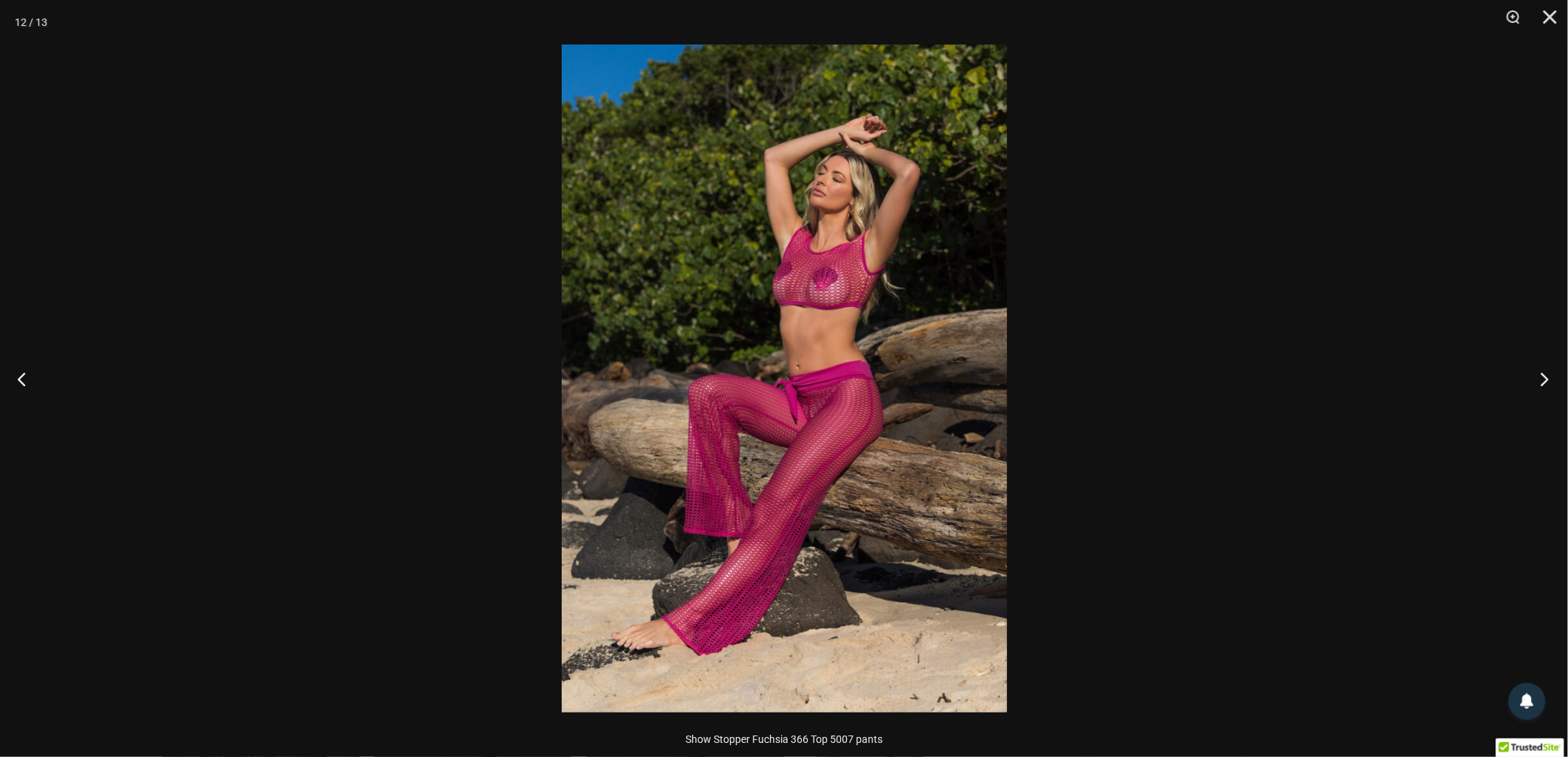 click at bounding box center [1540, 379] 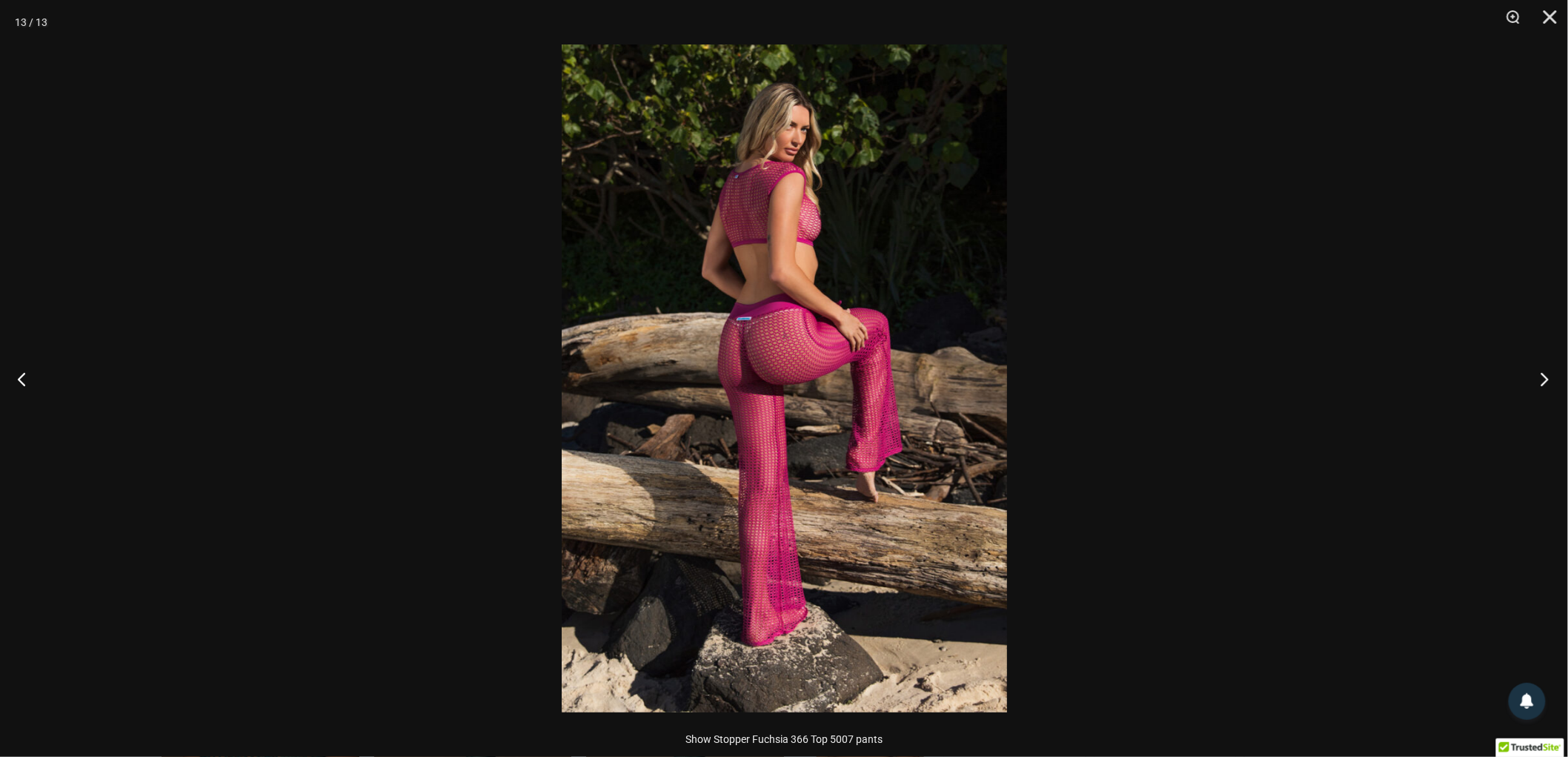 click at bounding box center (1540, 379) 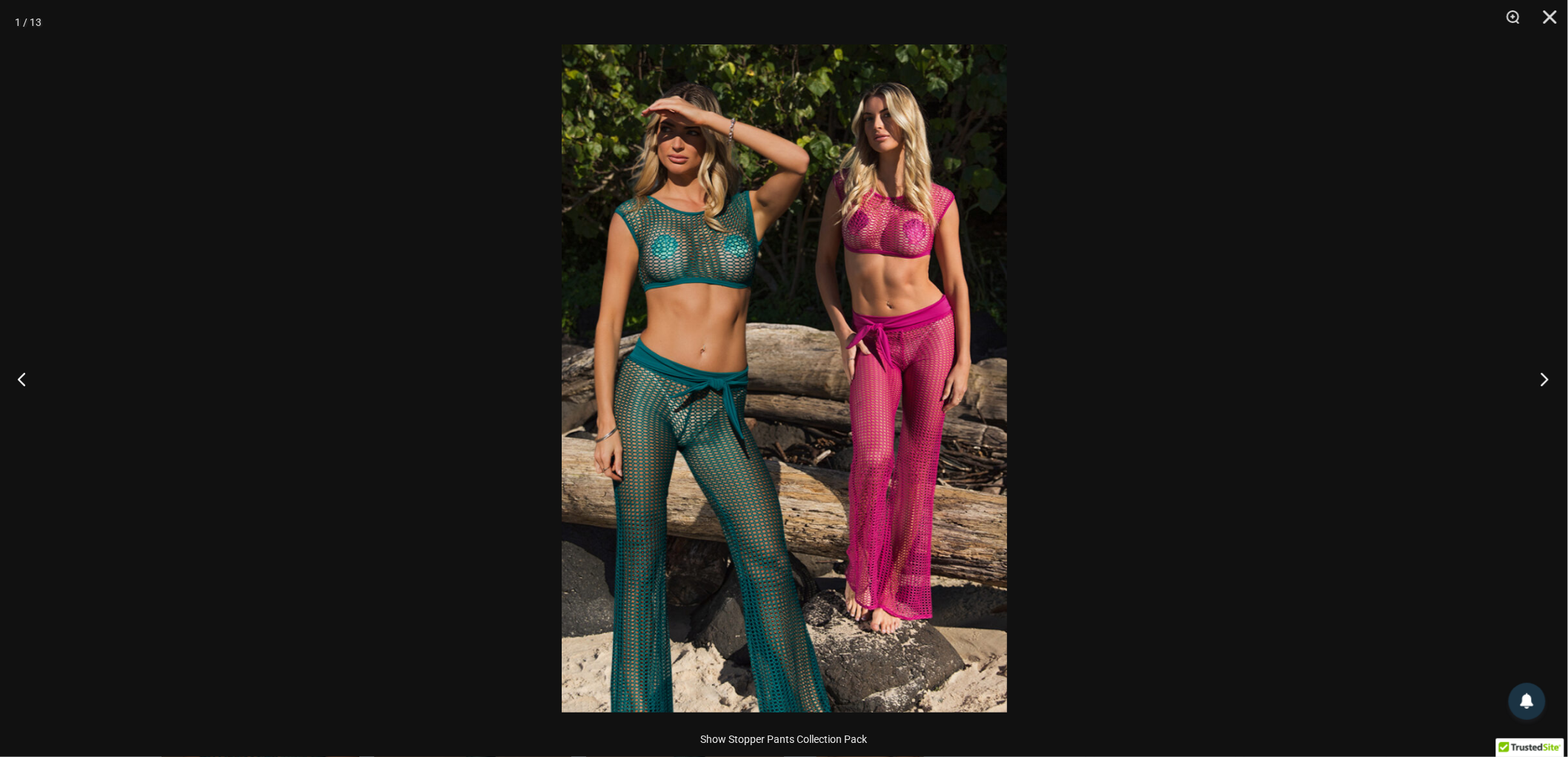 click at bounding box center (1540, 379) 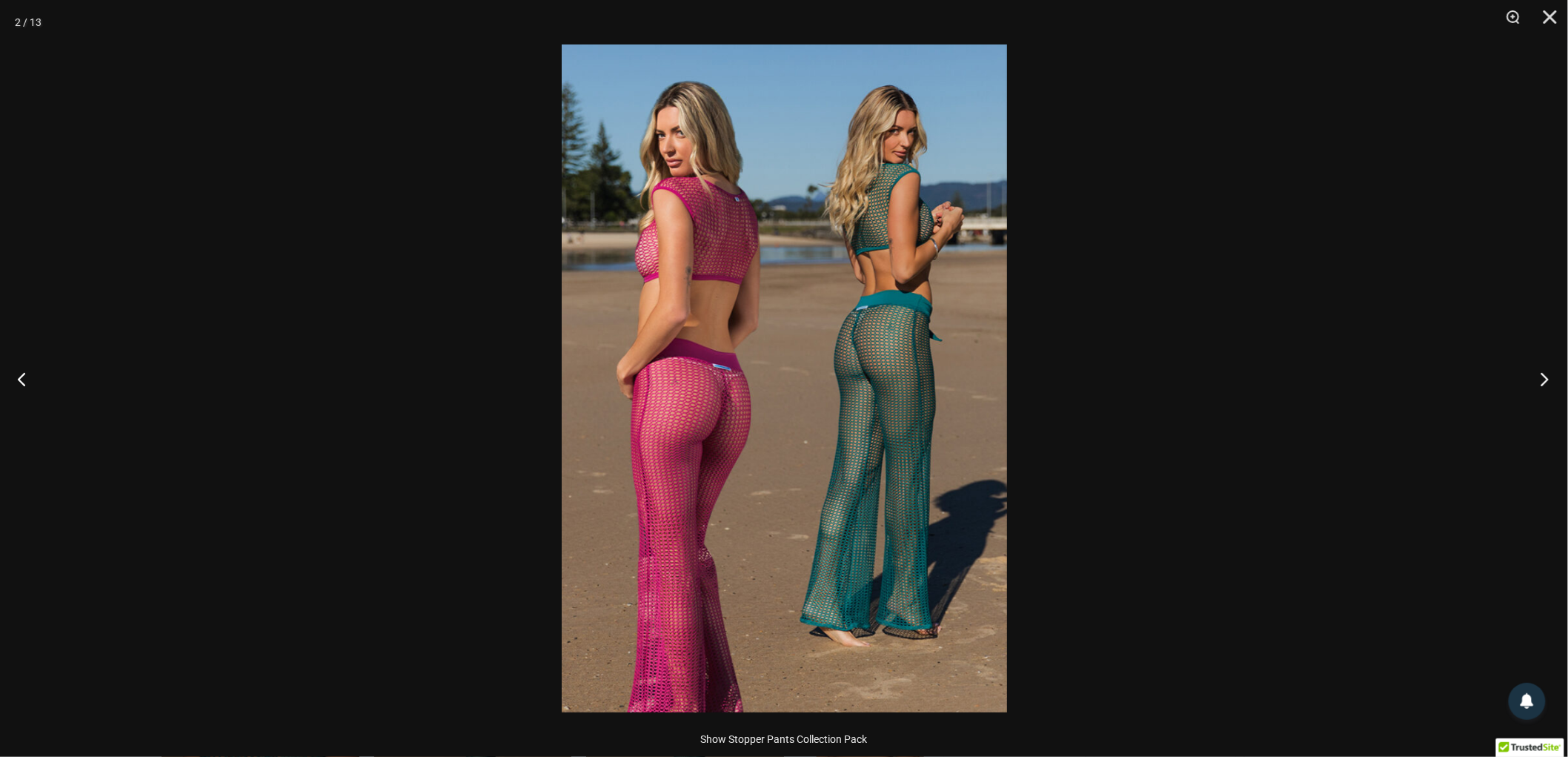 click at bounding box center [1540, 379] 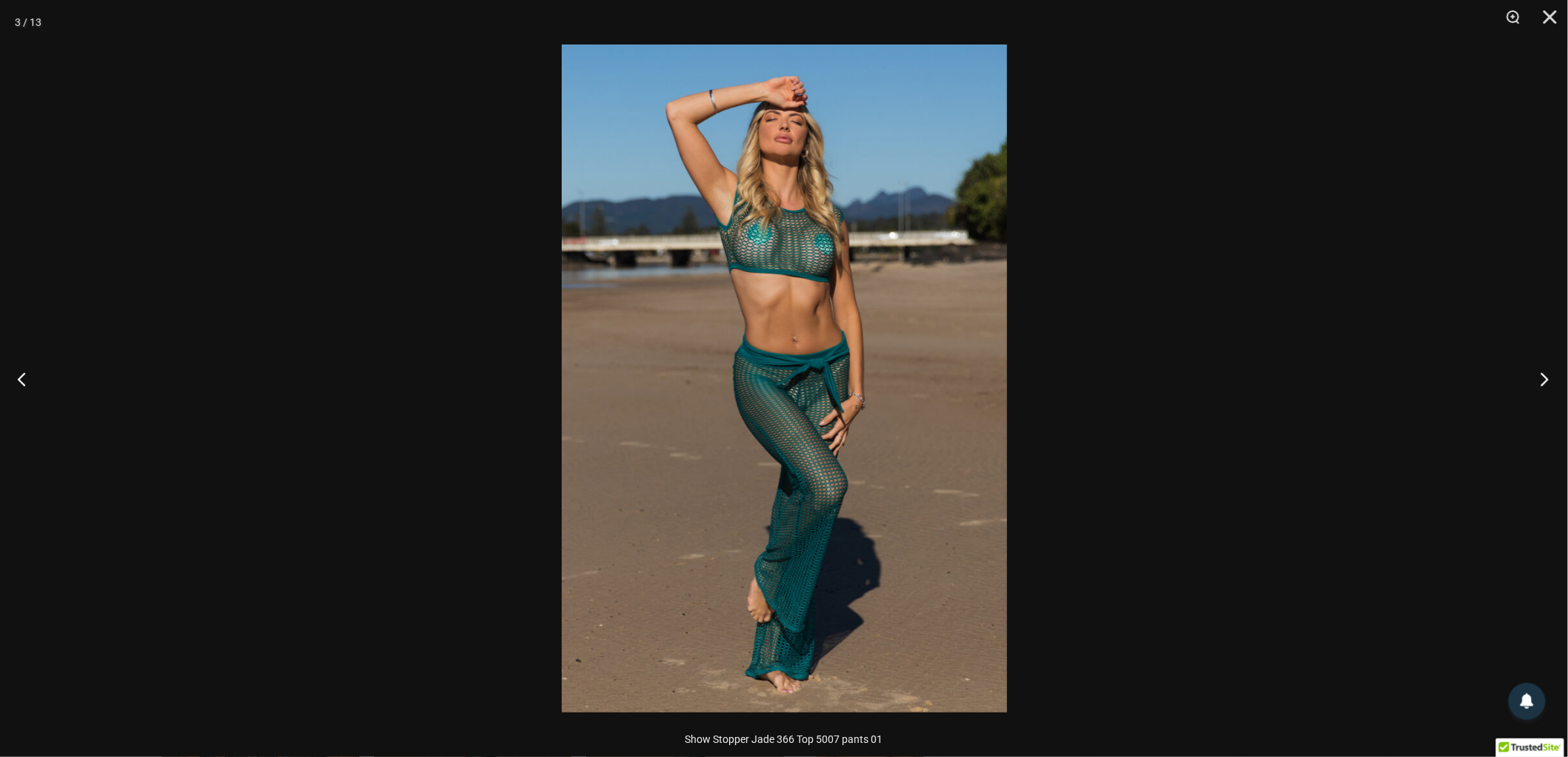 click at bounding box center (1540, 379) 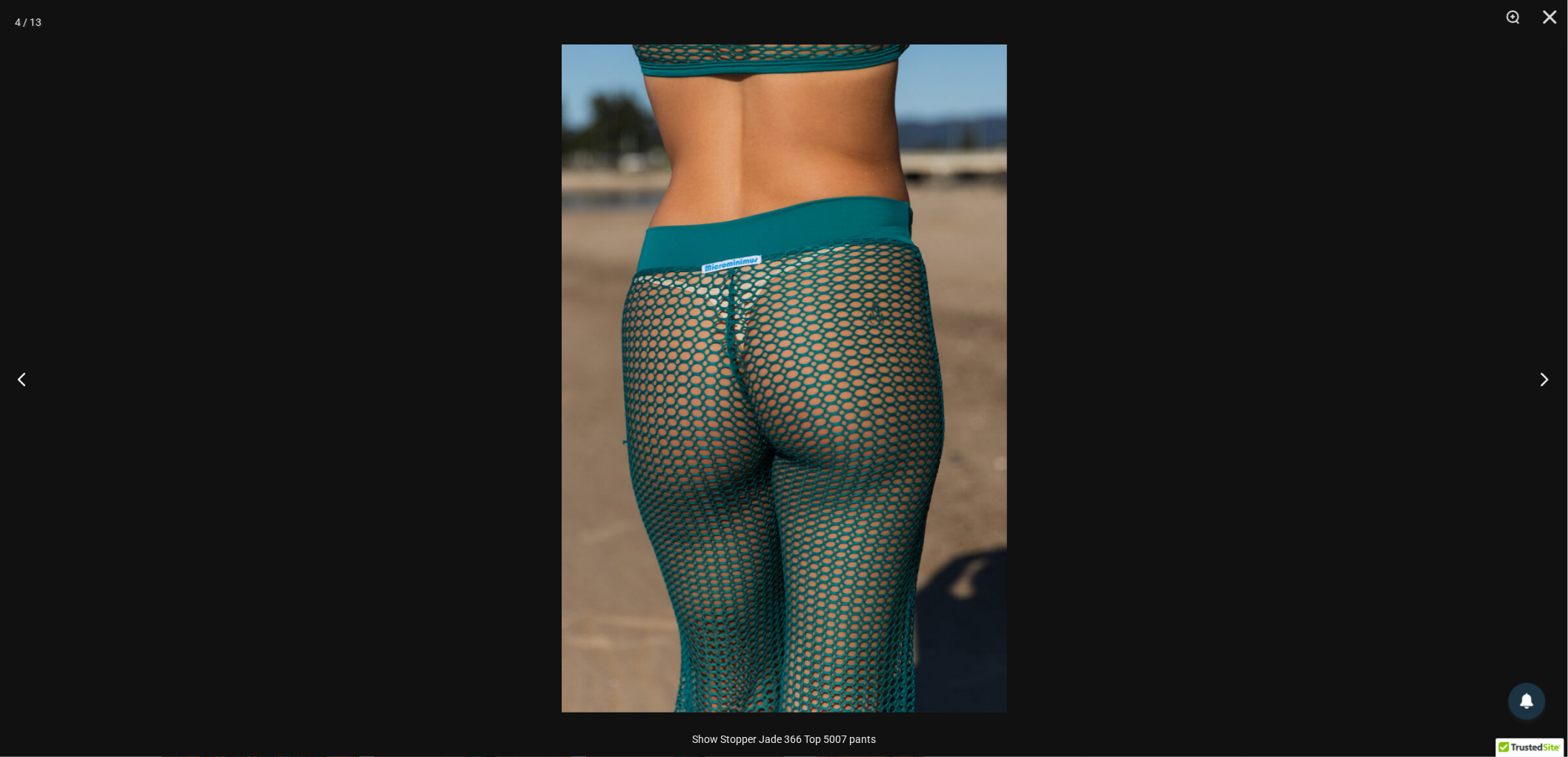 click at bounding box center (1540, 379) 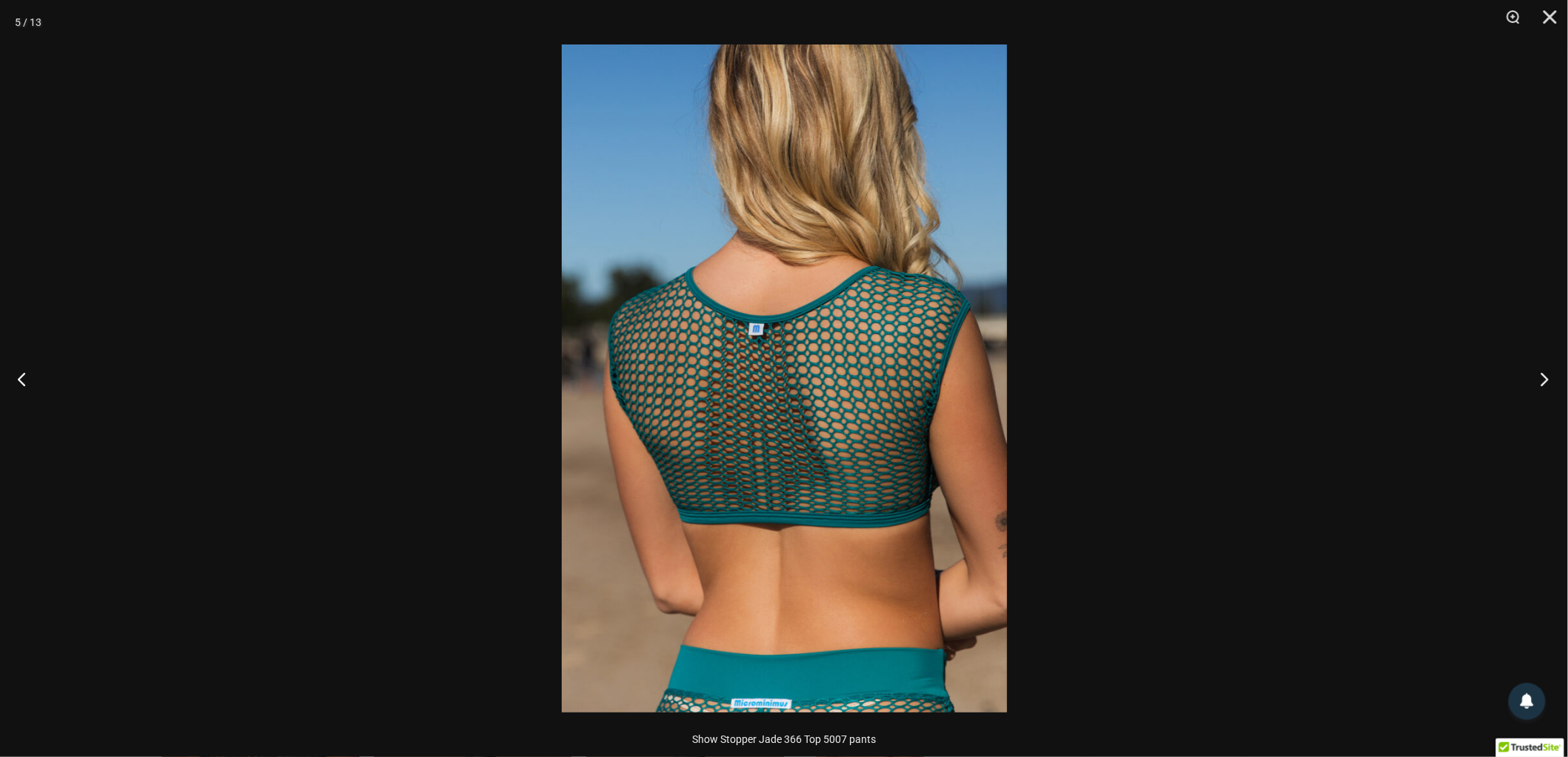 click at bounding box center [1540, 379] 